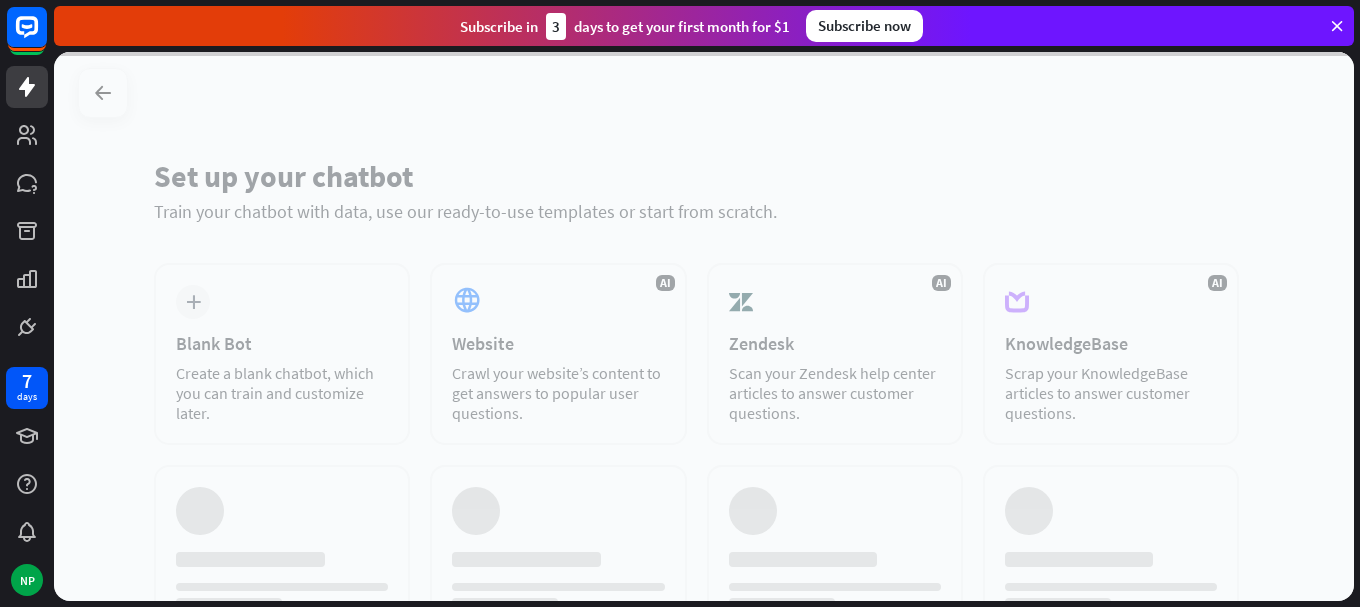 scroll, scrollTop: 0, scrollLeft: 0, axis: both 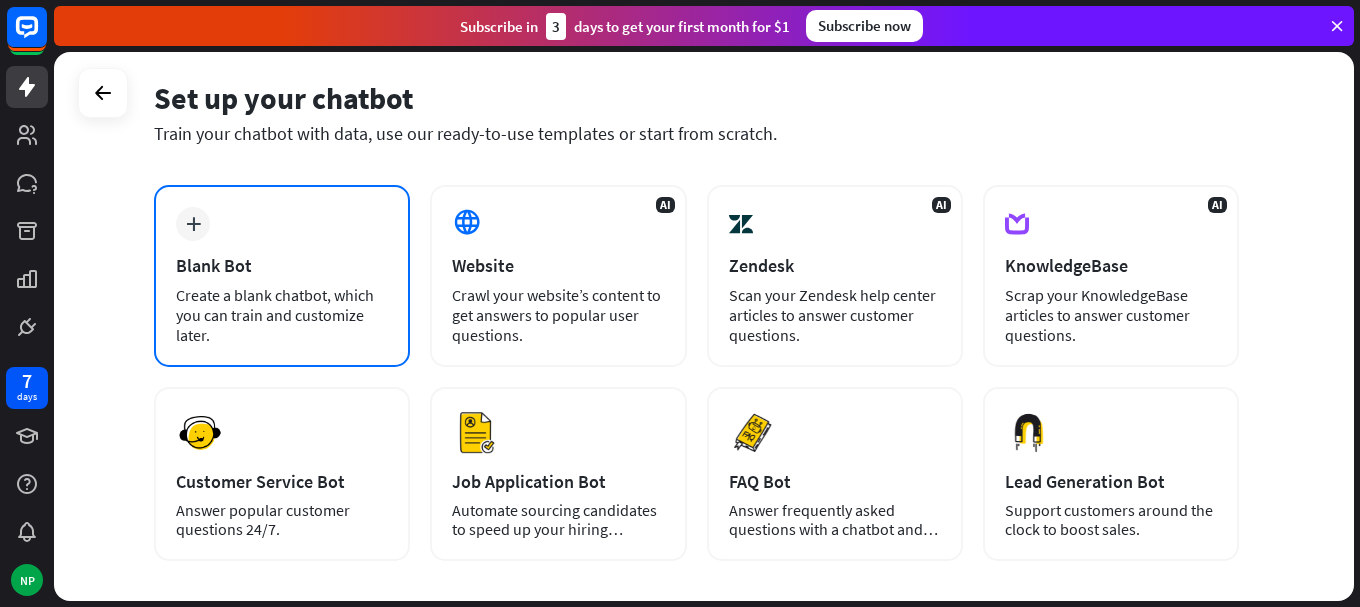 click on "Create a blank chatbot, which you can train and
customize later." at bounding box center (282, 315) 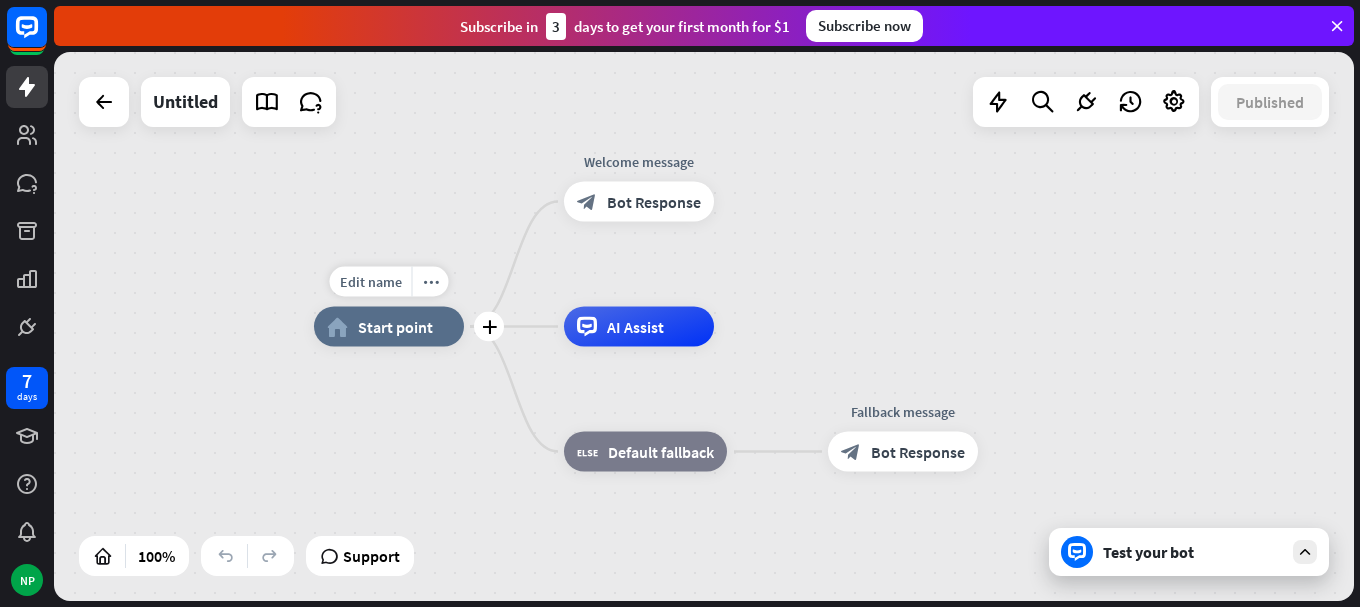 click on "Start point" at bounding box center (395, 327) 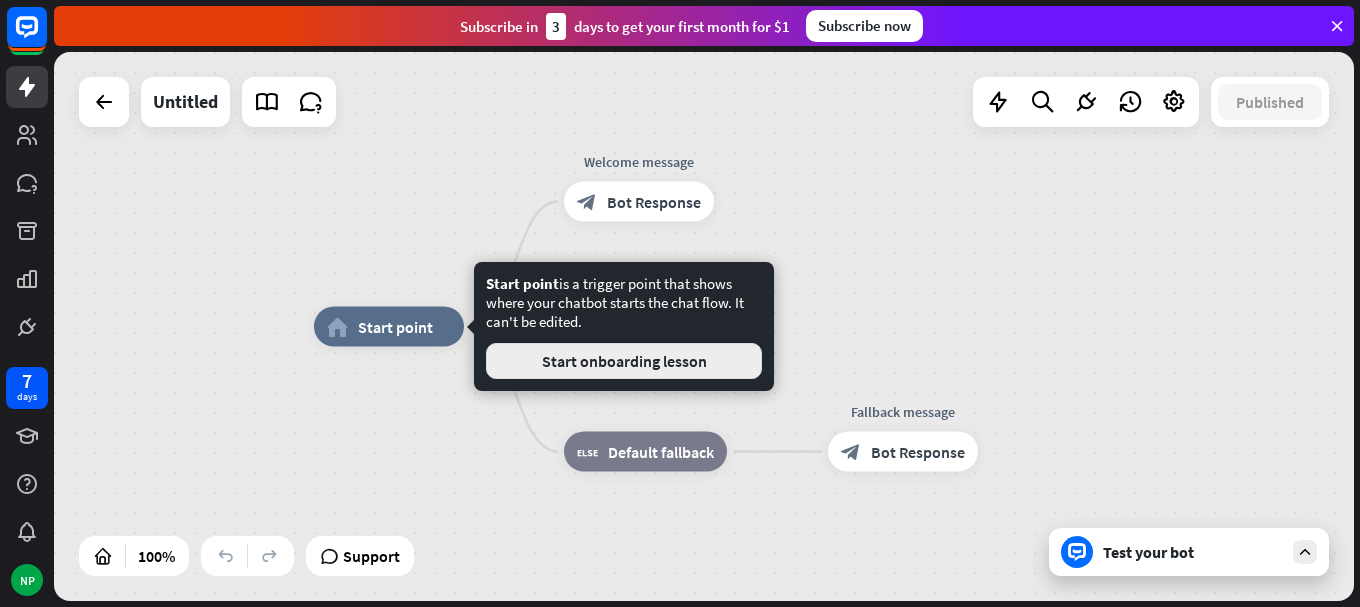 click on "Start onboarding lesson" at bounding box center [624, 361] 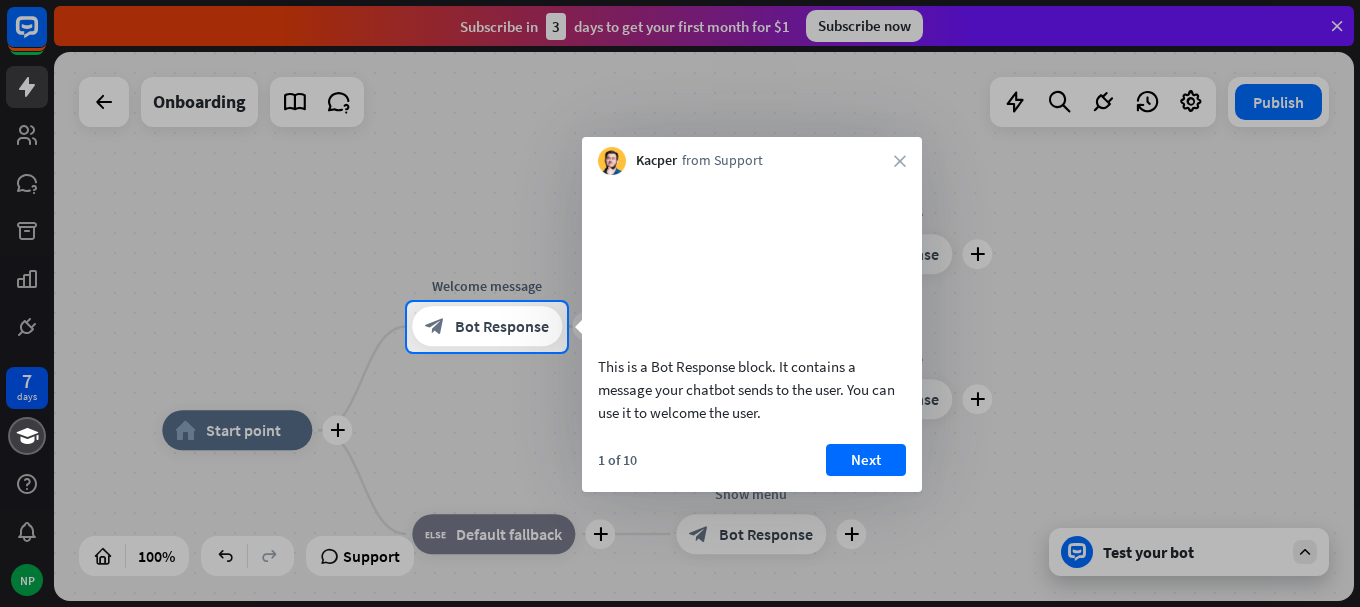 drag, startPoint x: 1115, startPoint y: 1, endPoint x: 1175, endPoint y: 353, distance: 357.07703 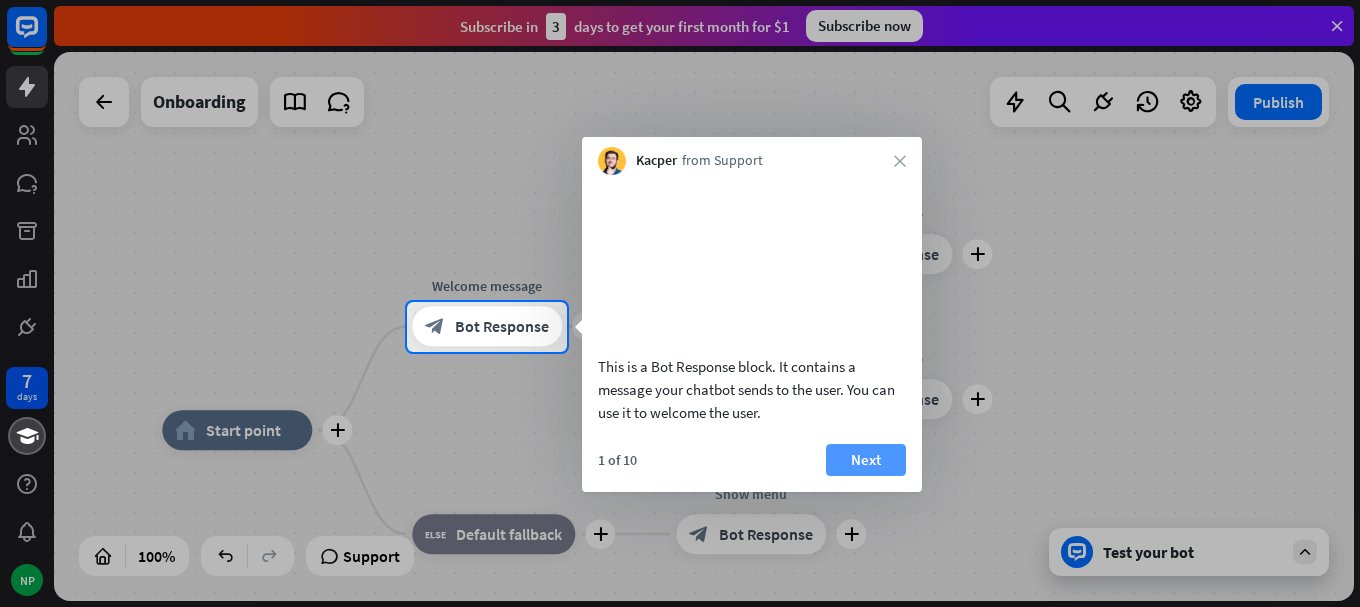 click on "Next" at bounding box center (866, 460) 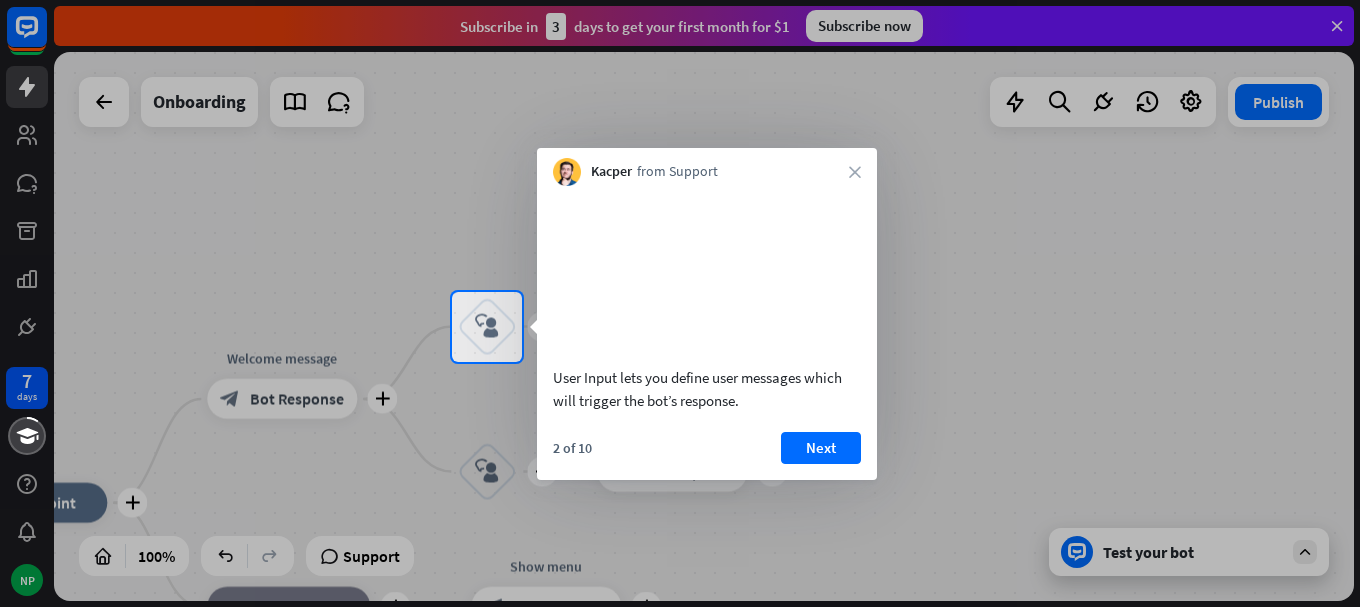 click at bounding box center (680, 485) 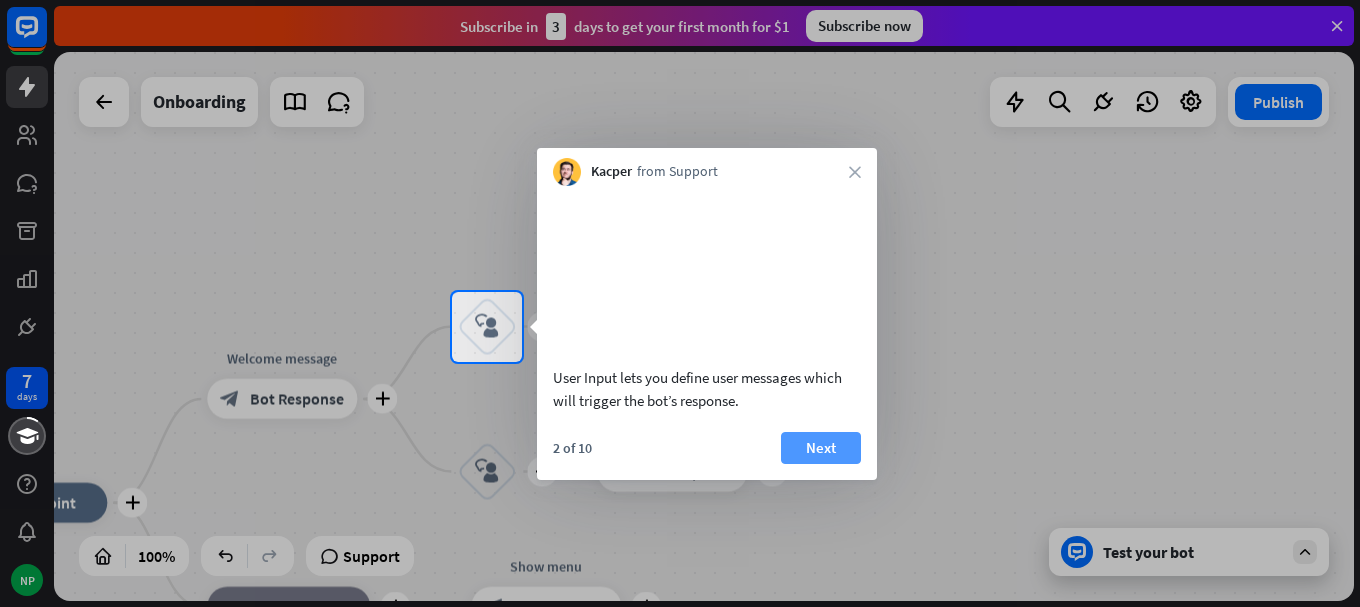 click on "Next" at bounding box center (821, 448) 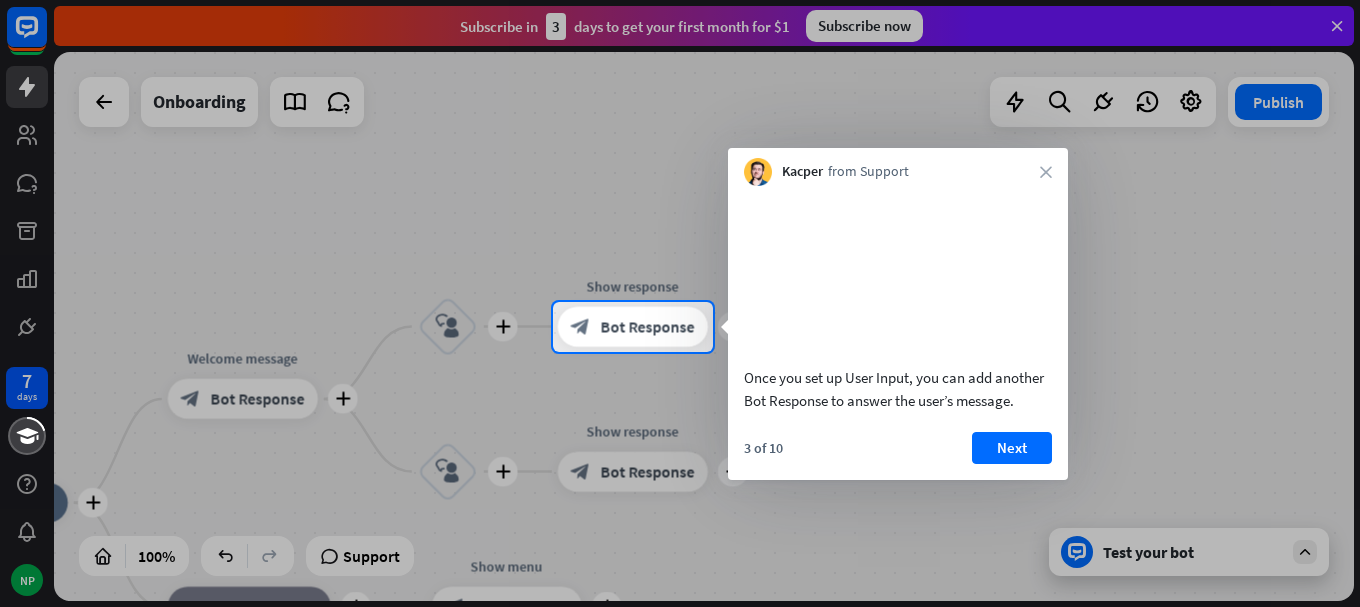 click at bounding box center (898, 273) 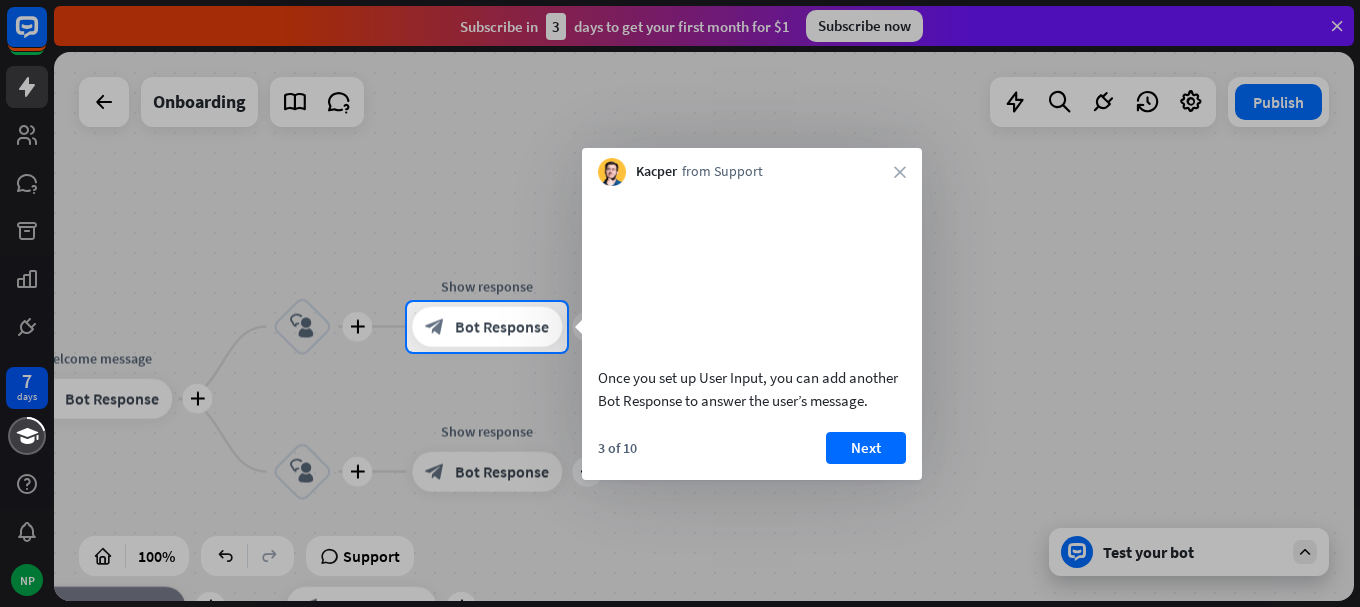 drag, startPoint x: 1002, startPoint y: 406, endPoint x: 912, endPoint y: 502, distance: 131.59027 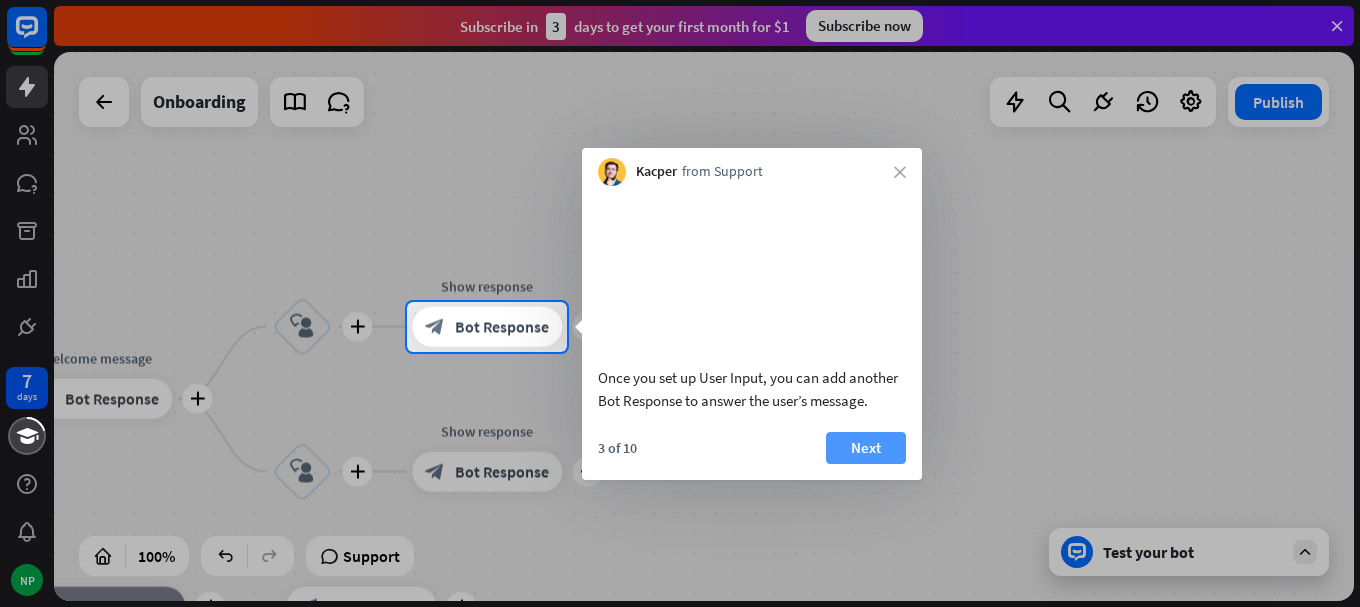 click on "Next" at bounding box center [866, 448] 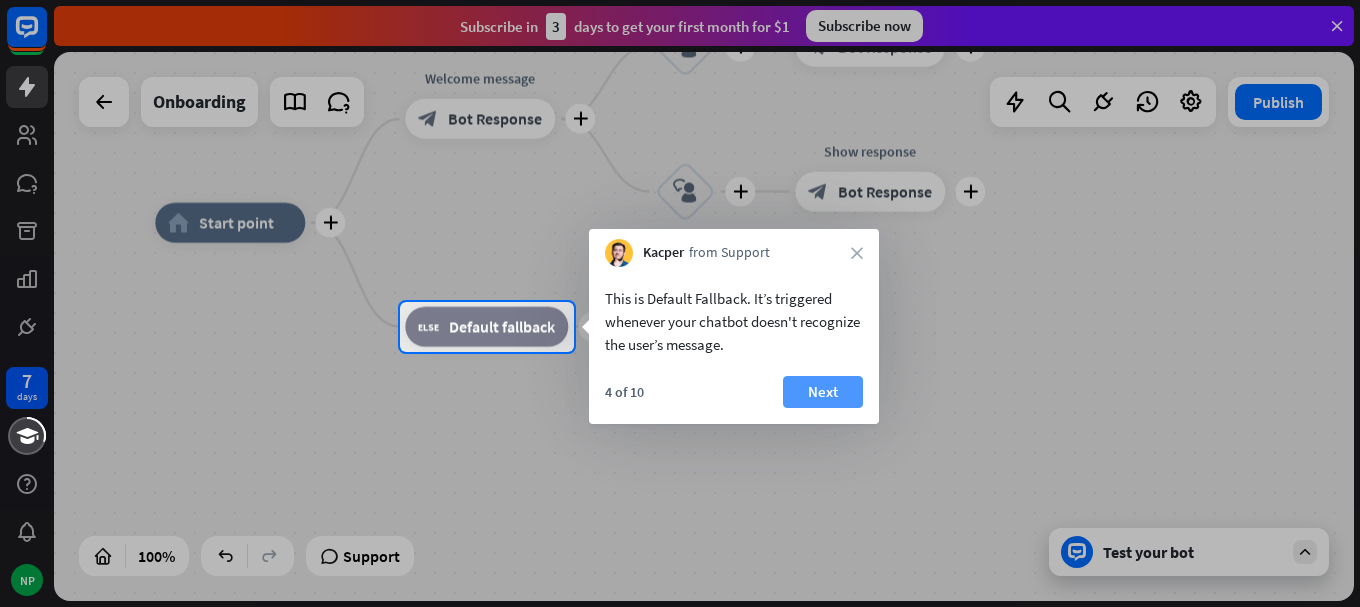 click on "Next" at bounding box center [823, 392] 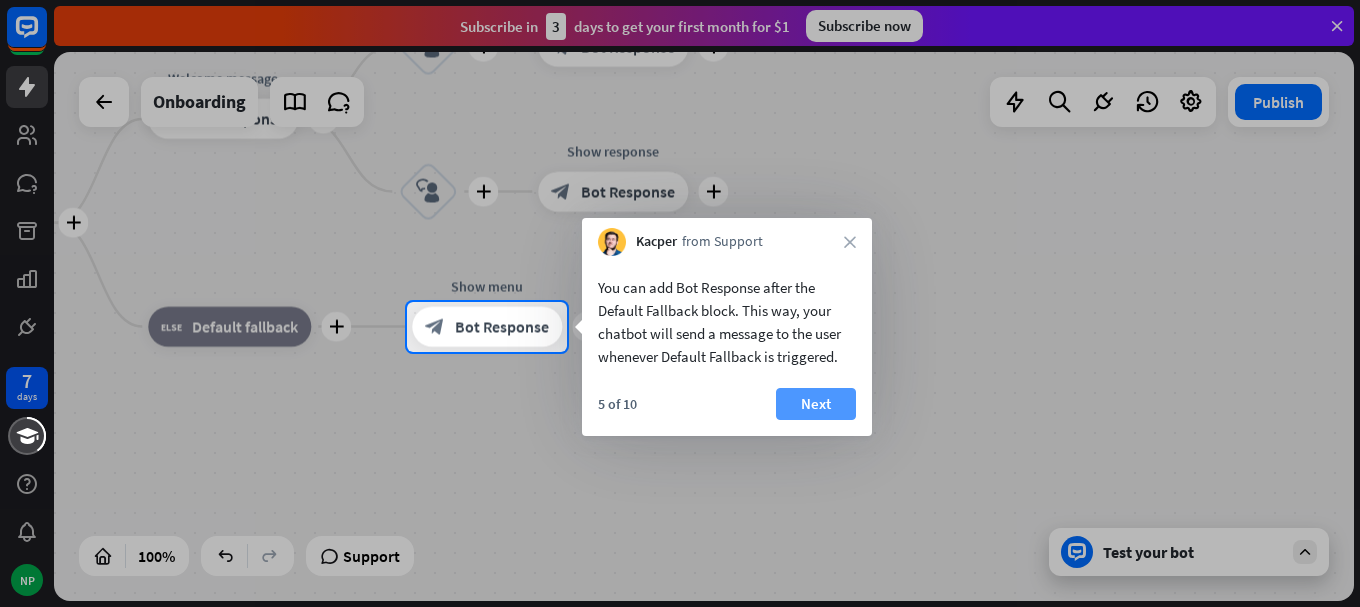 click on "Next" at bounding box center [816, 404] 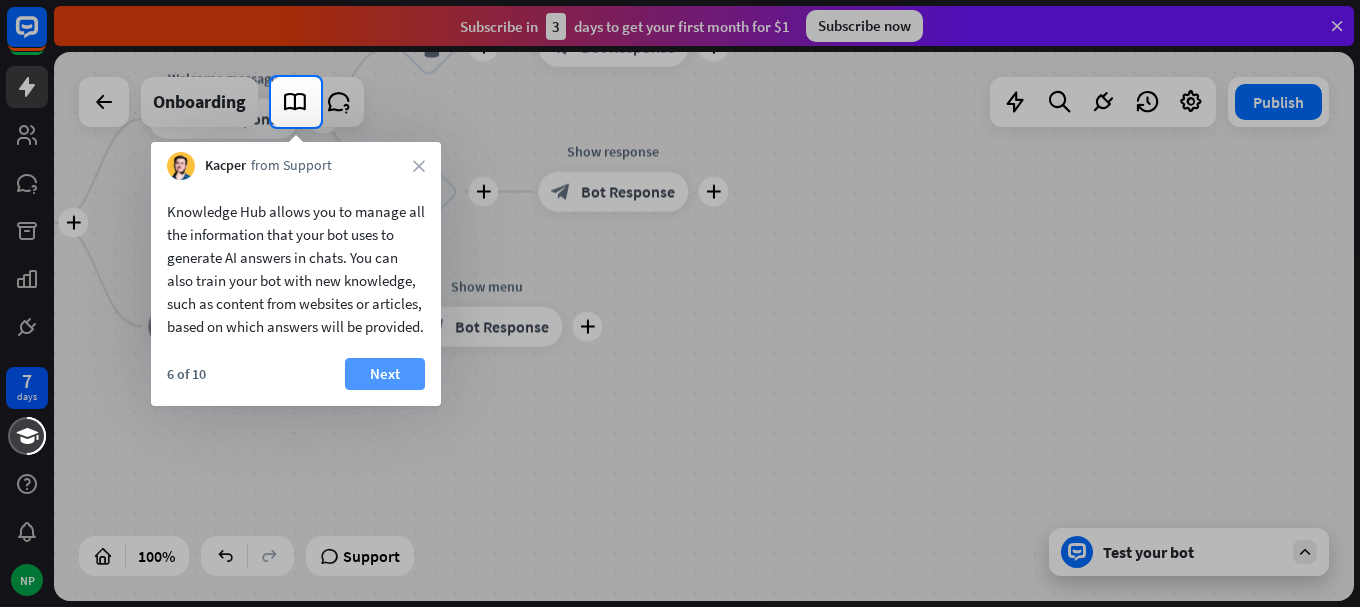 click on "Next" at bounding box center [385, 374] 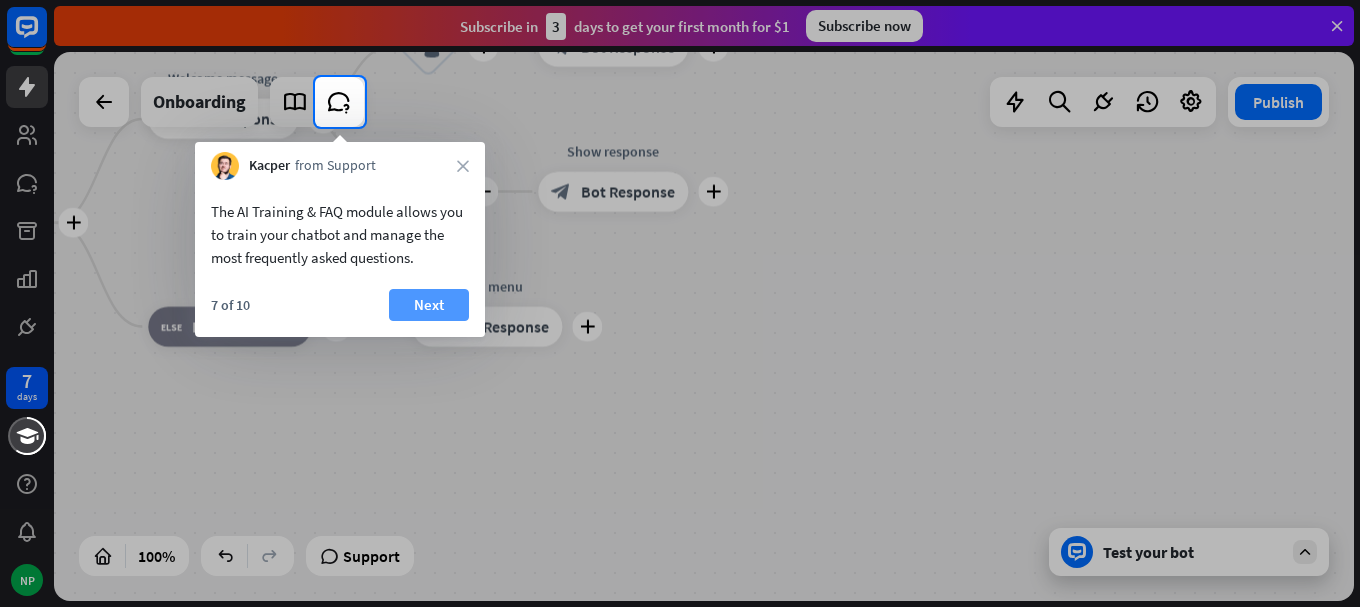 click on "Next" at bounding box center (429, 305) 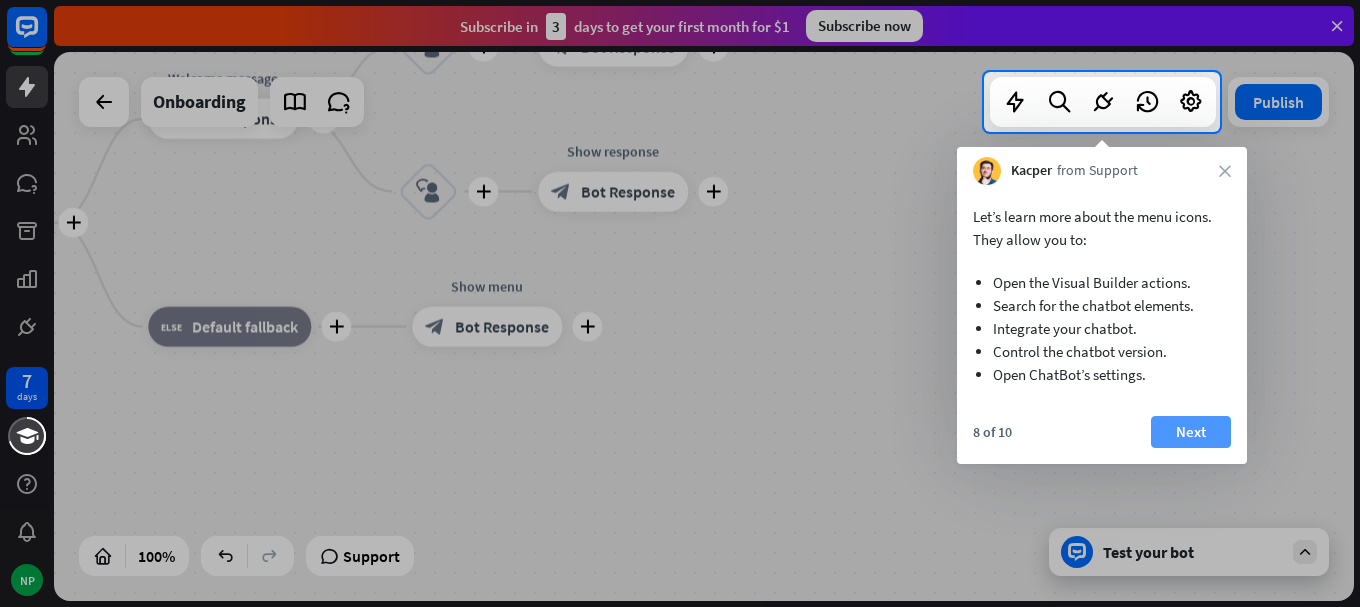 click on "Next" at bounding box center [1191, 432] 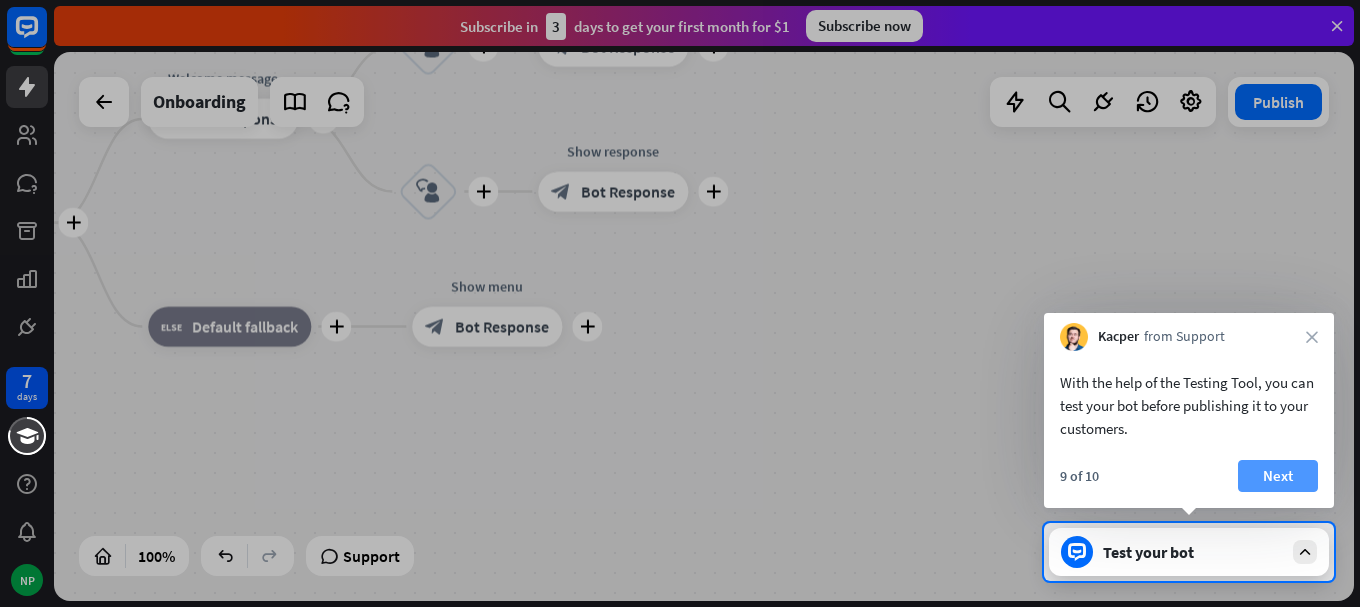 click on "Next" at bounding box center [1278, 476] 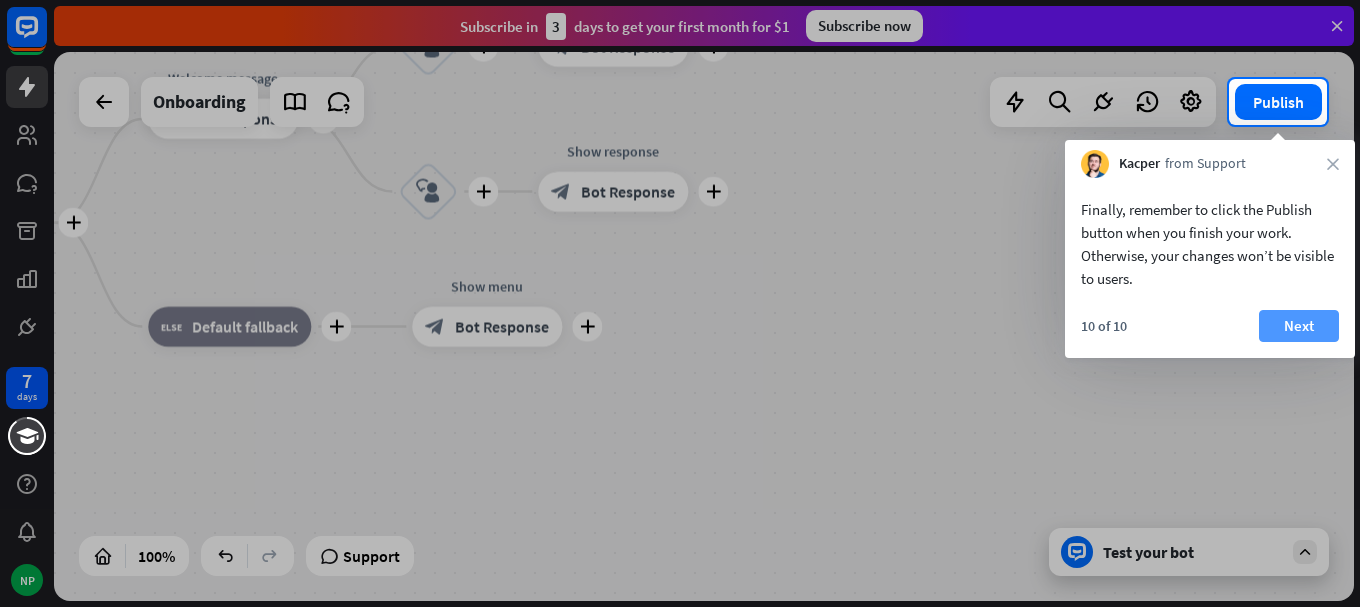click on "Next" at bounding box center [1299, 326] 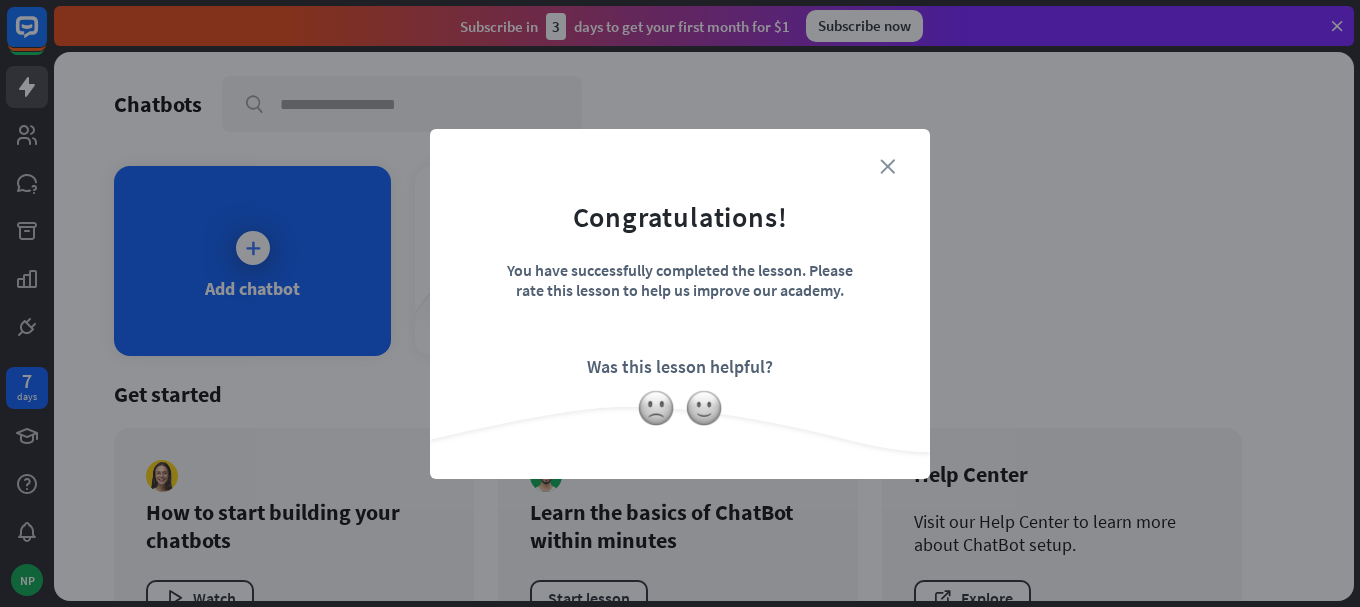 click on "close" at bounding box center [887, 166] 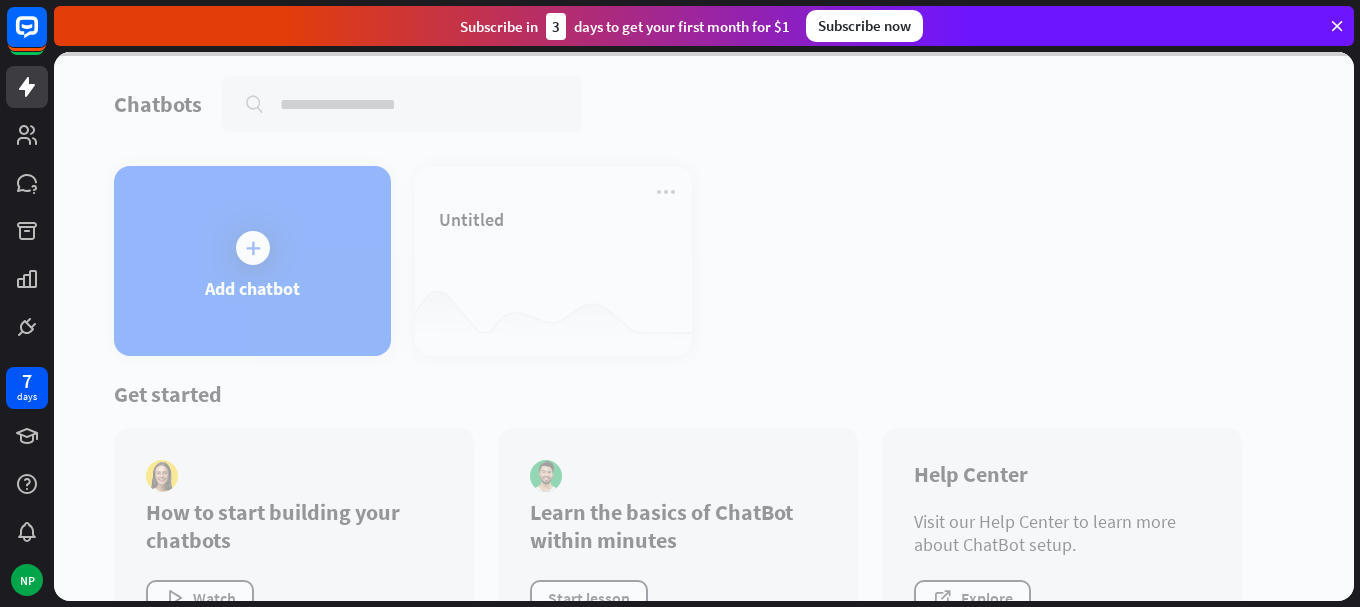 click at bounding box center (704, 326) 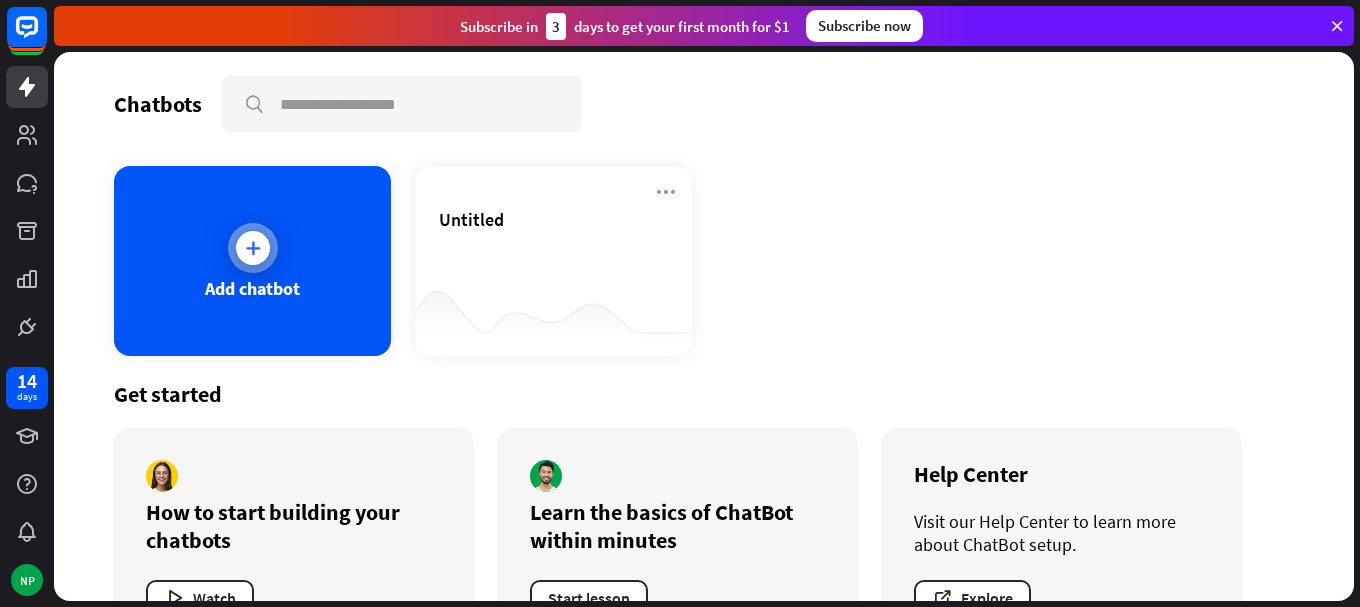 click at bounding box center (253, 248) 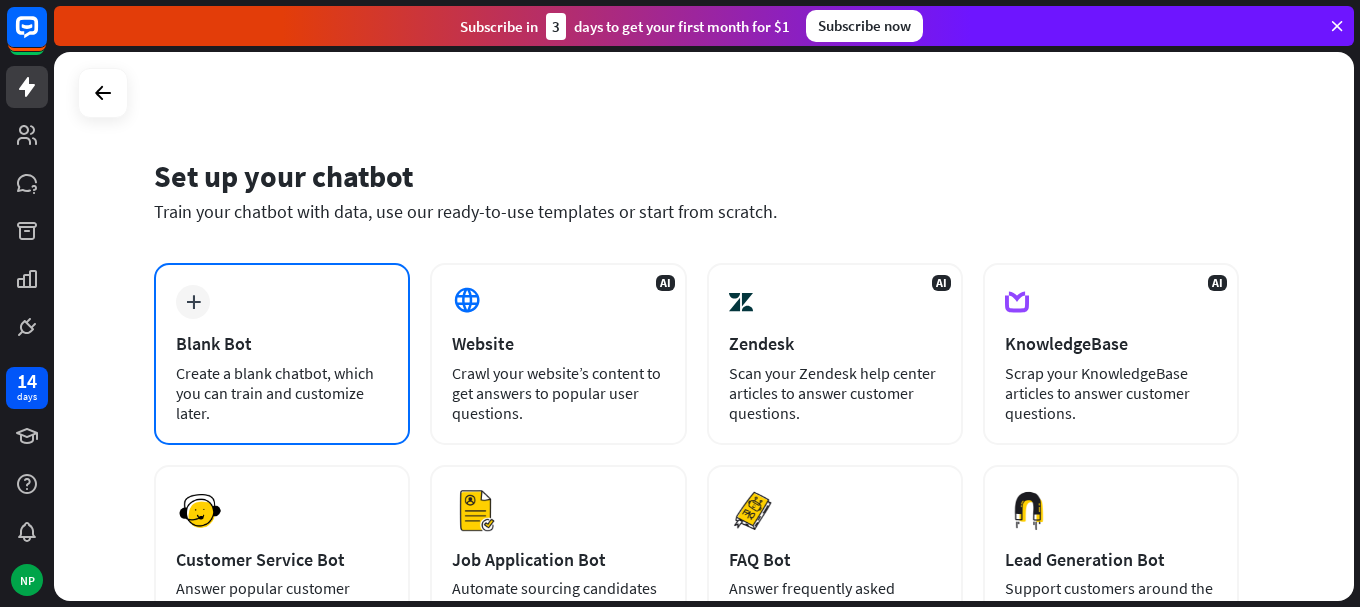 click on "Blank Bot" at bounding box center (282, 343) 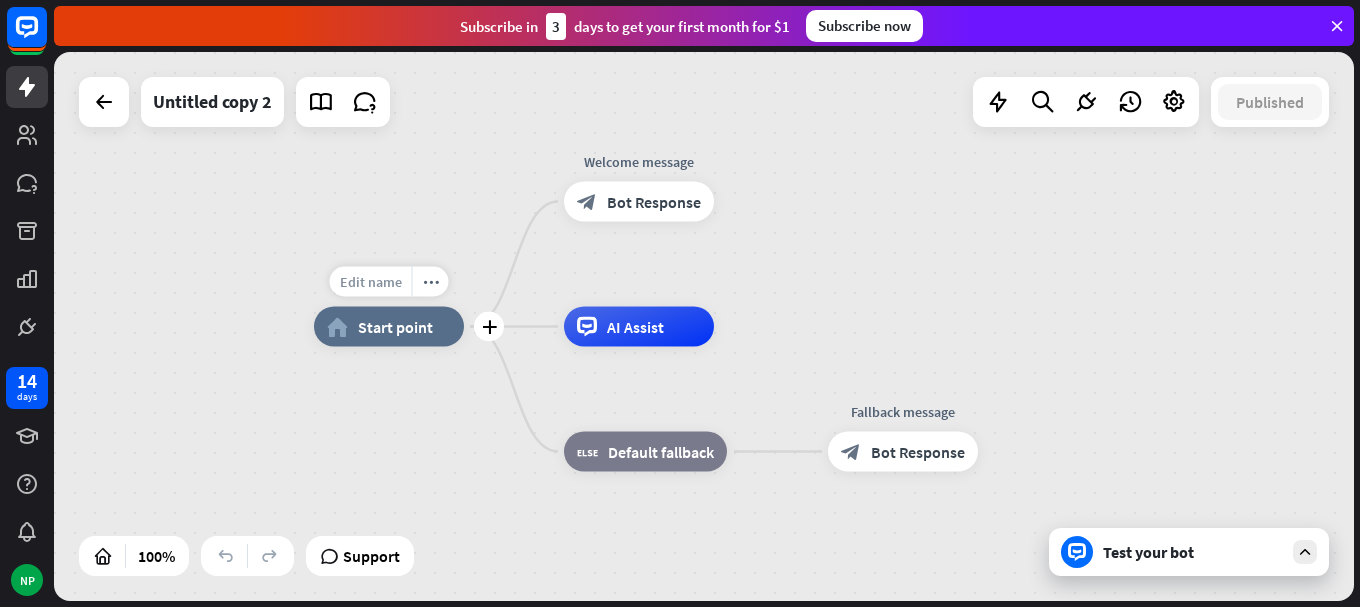 click on "Edit name" at bounding box center (371, 282) 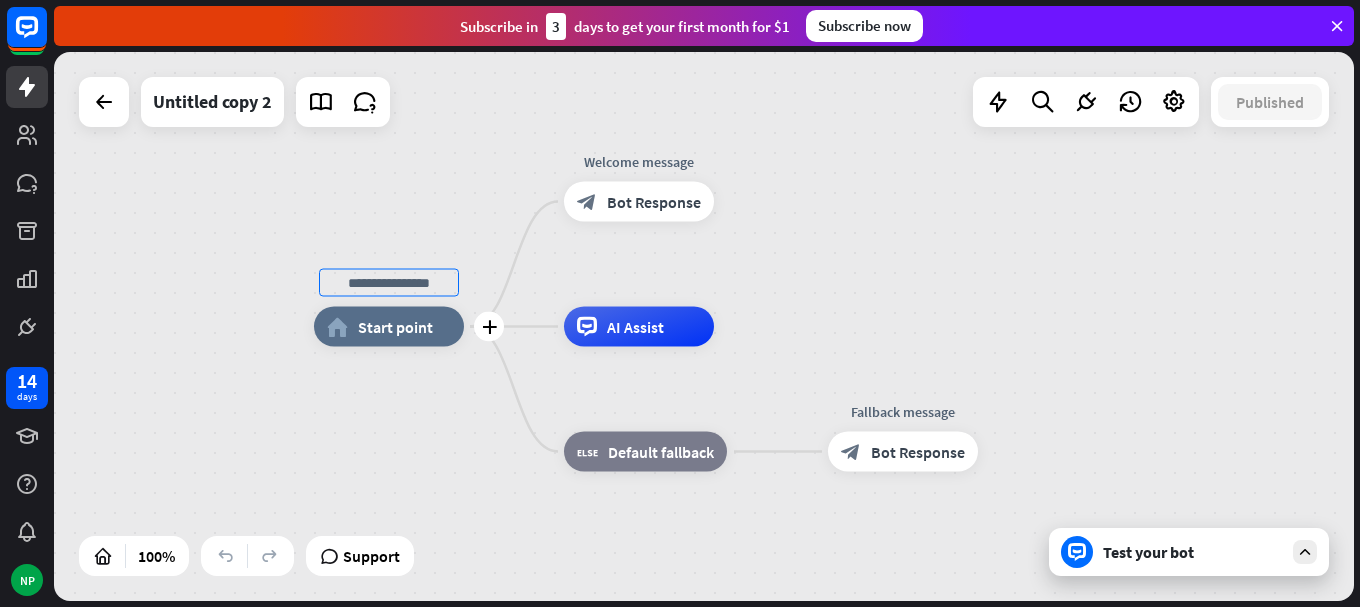 click at bounding box center [389, 283] 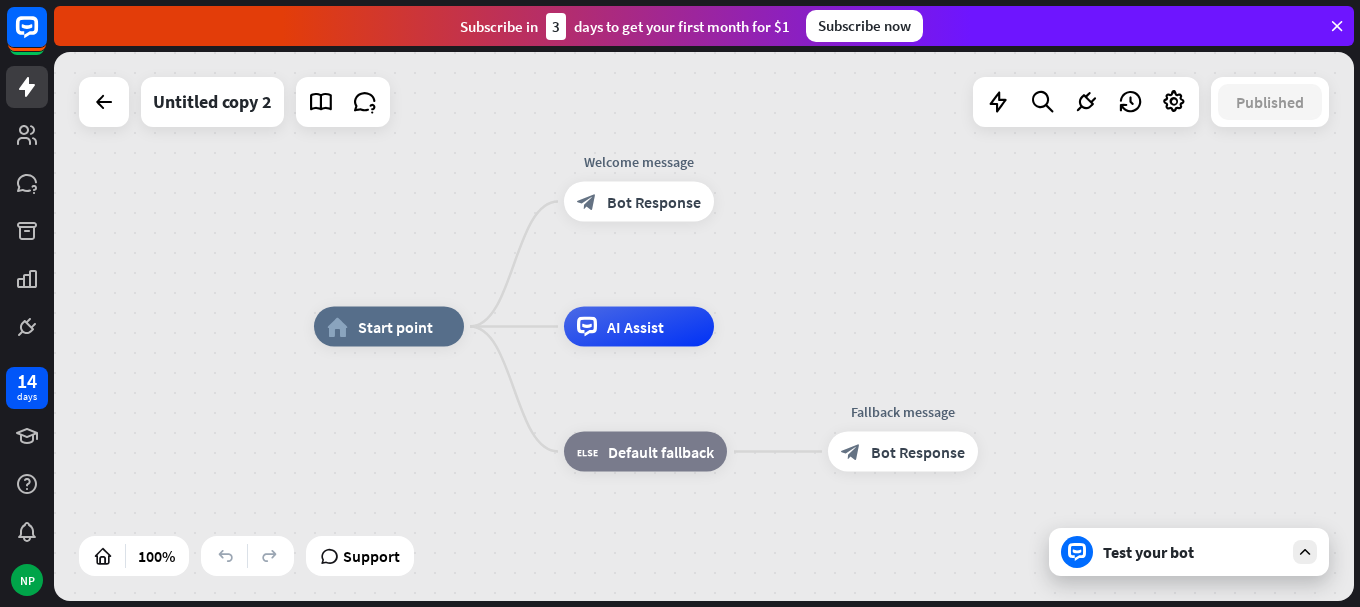 click on "home_2   Start point                 Welcome message   block_bot_response   Bot Response                     AI Assist                   block_fallback   Default fallback                 Fallback message   block_bot_response   Bot Response" at bounding box center [704, 326] 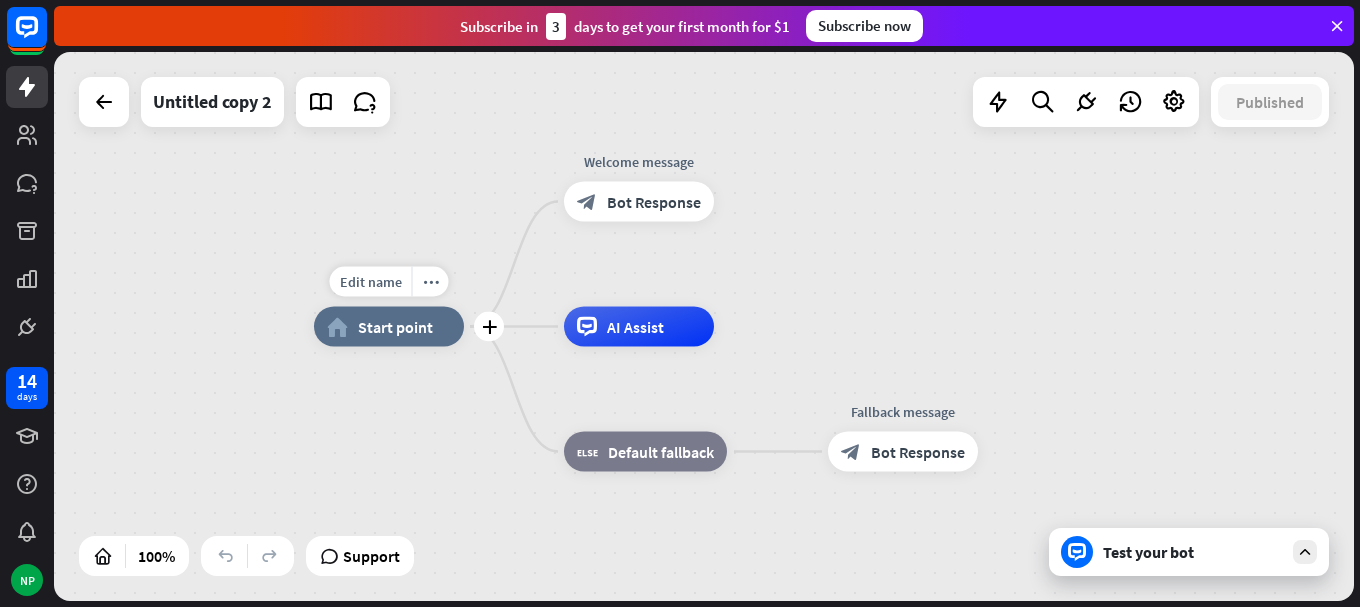 click on "Edit name" at bounding box center [371, 282] 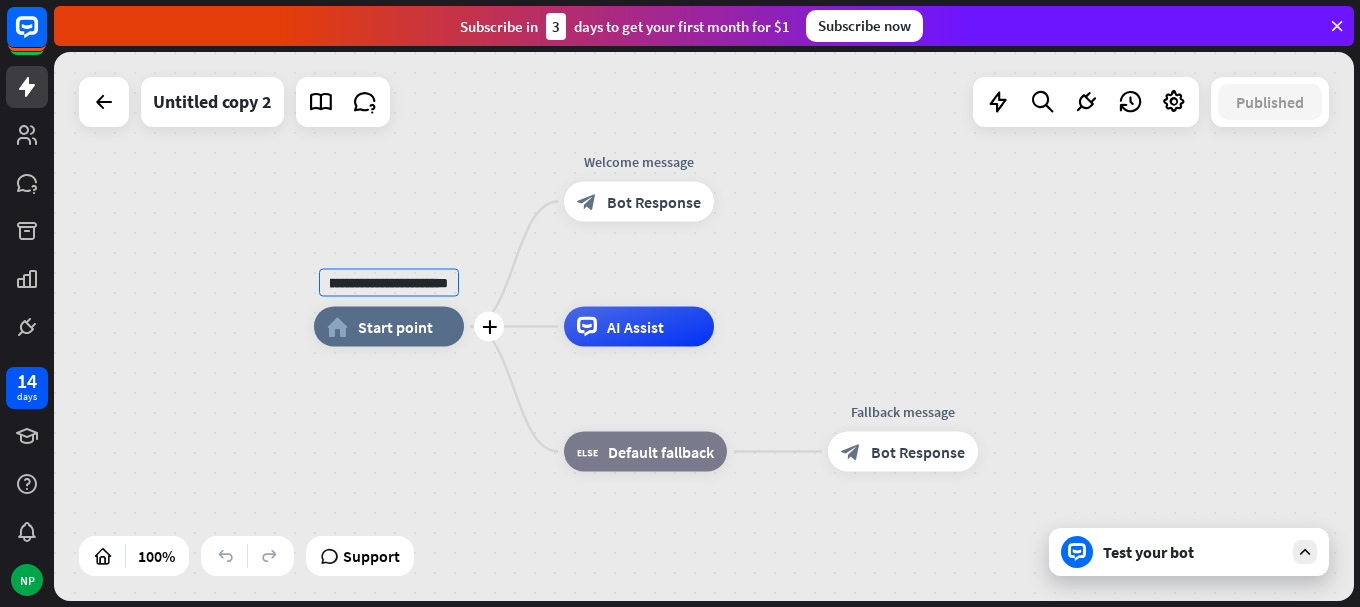scroll, scrollTop: 0, scrollLeft: 36, axis: horizontal 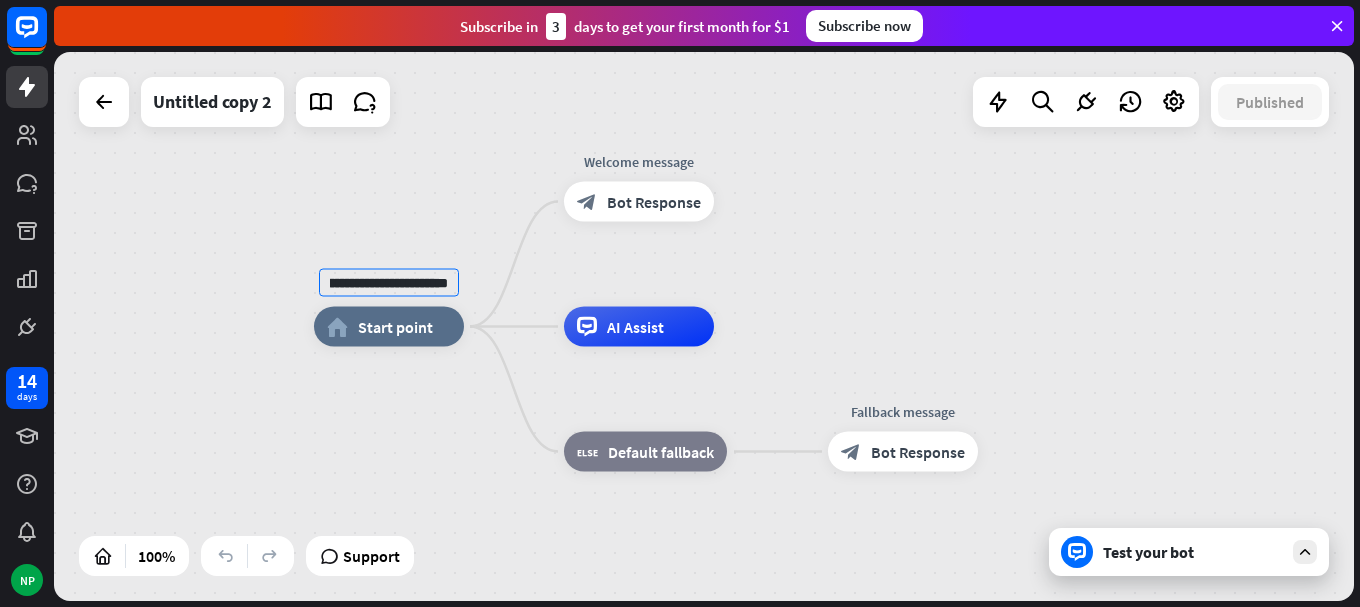 type on "**********" 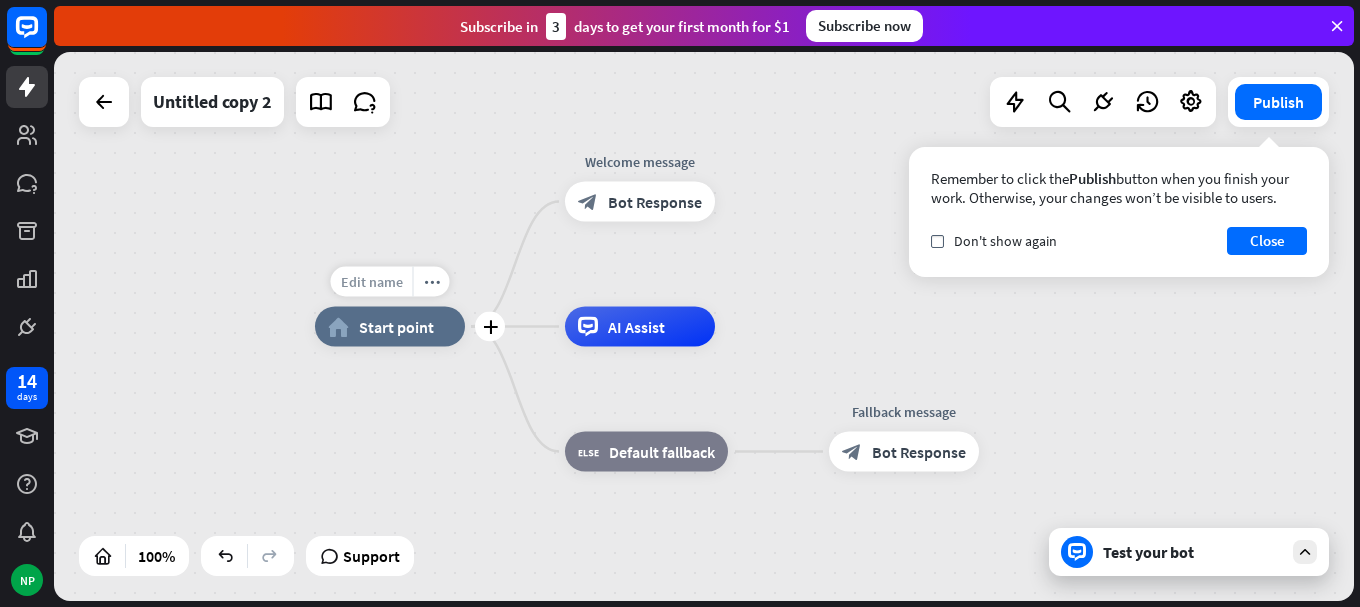 click on "Edit name" at bounding box center (372, 282) 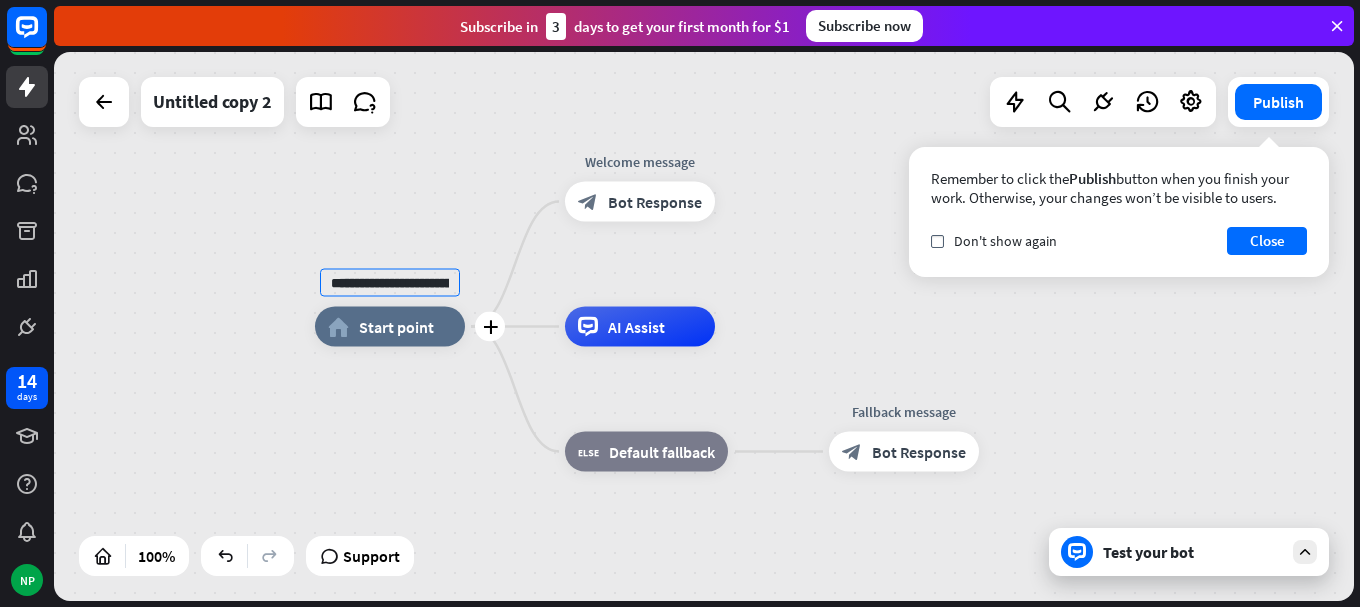 scroll, scrollTop: 0, scrollLeft: 36, axis: horizontal 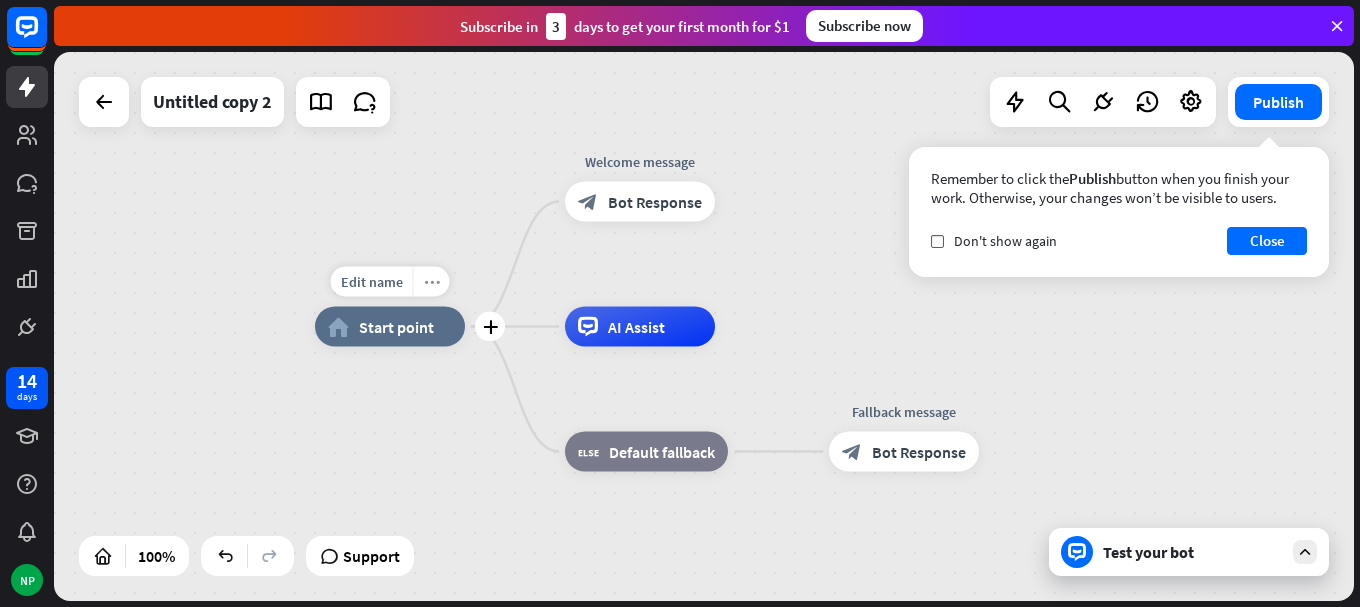 click on "more_horiz" at bounding box center [432, 281] 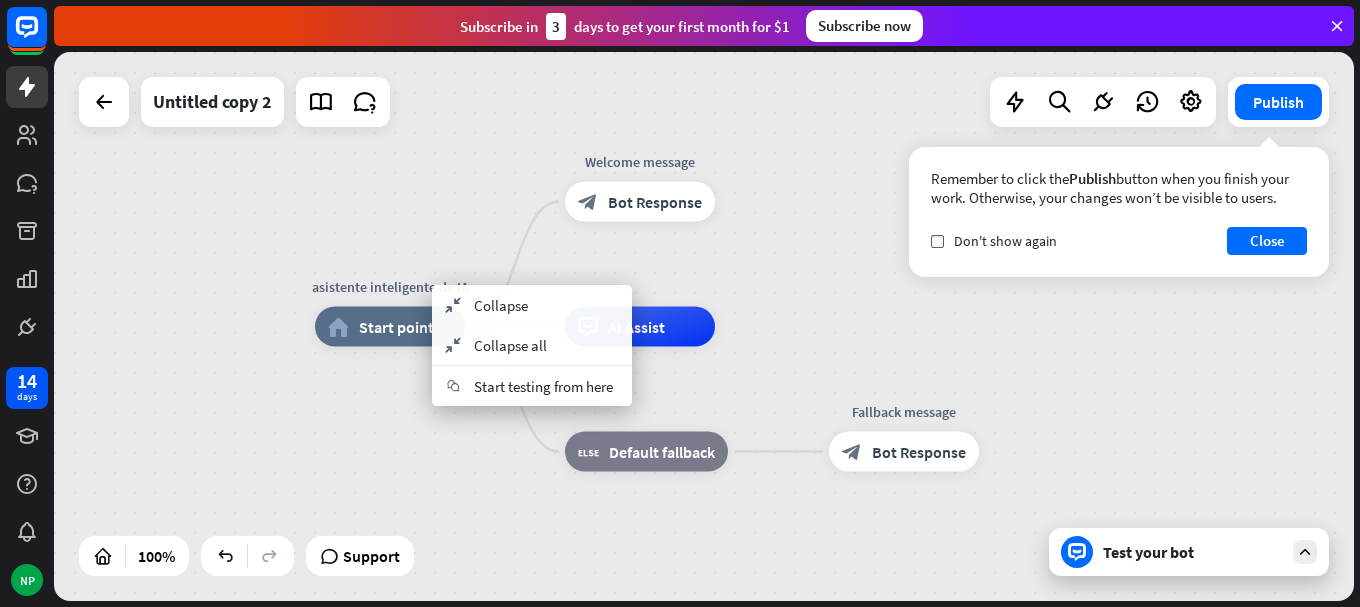 click on "asistente inteligente de IA   home_2   Start point                 Welcome message   block_bot_response   Bot Response                     AI Assist                   block_fallback   Default fallback                 Fallback message   block_bot_response   Bot Response" at bounding box center [965, 601] 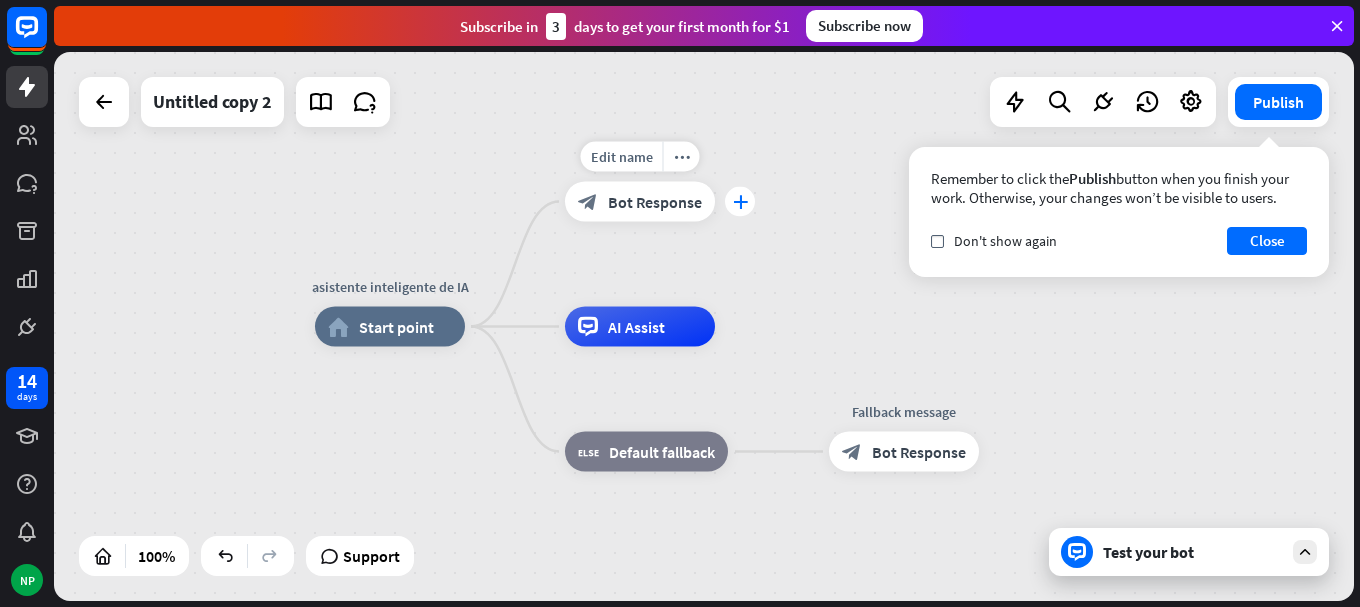 click on "plus" at bounding box center (740, 202) 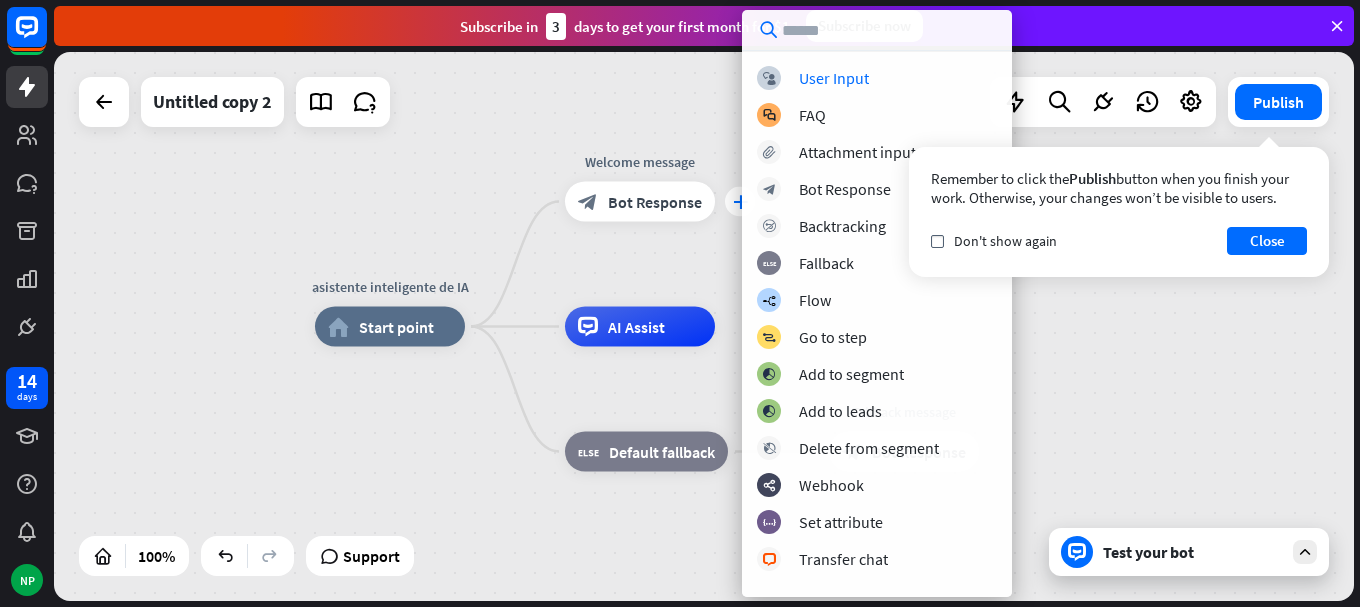 click on "block_user_input
User Input
block_faq
FAQ
block_attachment
Attachment input
block_bot_response
Bot Response
block_backtracking
Backtracking
block_fallback
Fallback
builder_tree
Flow
block_goto
Go to step
block_add_to_segment
Add to segment
block_add_to_segment
Add to leads
block_delete_from_segment
Delete from segment
webhooks
Webhook
block_set_attribute
Set attribute
block_livechat
Transfer chat
block_livechat
Mark Goal
block_livechat
Tag chat
block_livechat
Send transcript
block_close_chat
Close chat
filter
Filter
block_question   block_ab_testing" at bounding box center (877, 324) 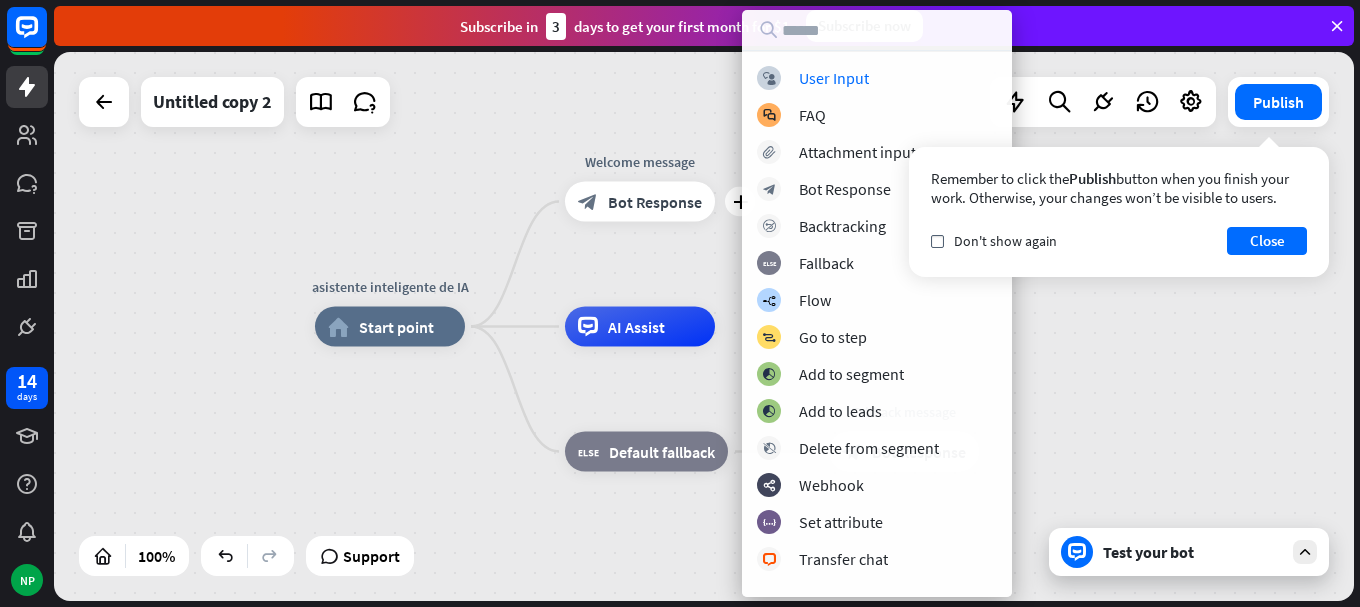 click on "asistente inteligente de IA   home_2   Start point               plus   Welcome message   block_bot_response   Bot Response                     AI Assist                   block_fallback   Default fallback                 Fallback message   block_bot_response   Bot Response" at bounding box center [704, 326] 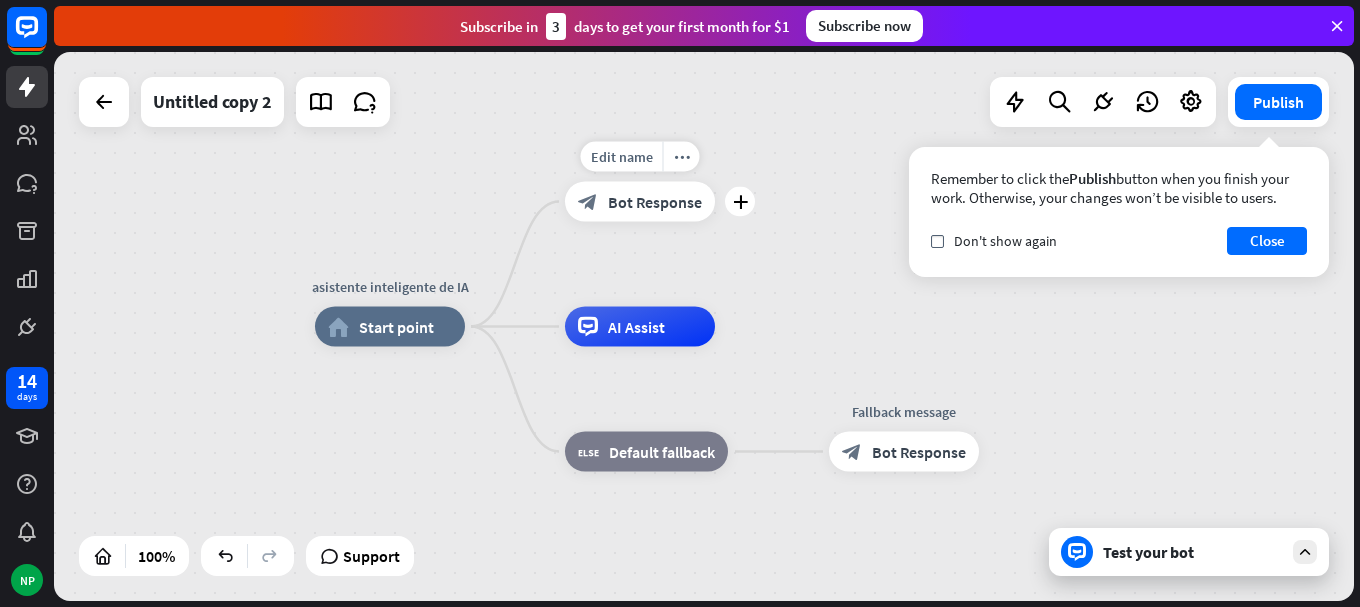 click on "Bot Response" at bounding box center [655, 202] 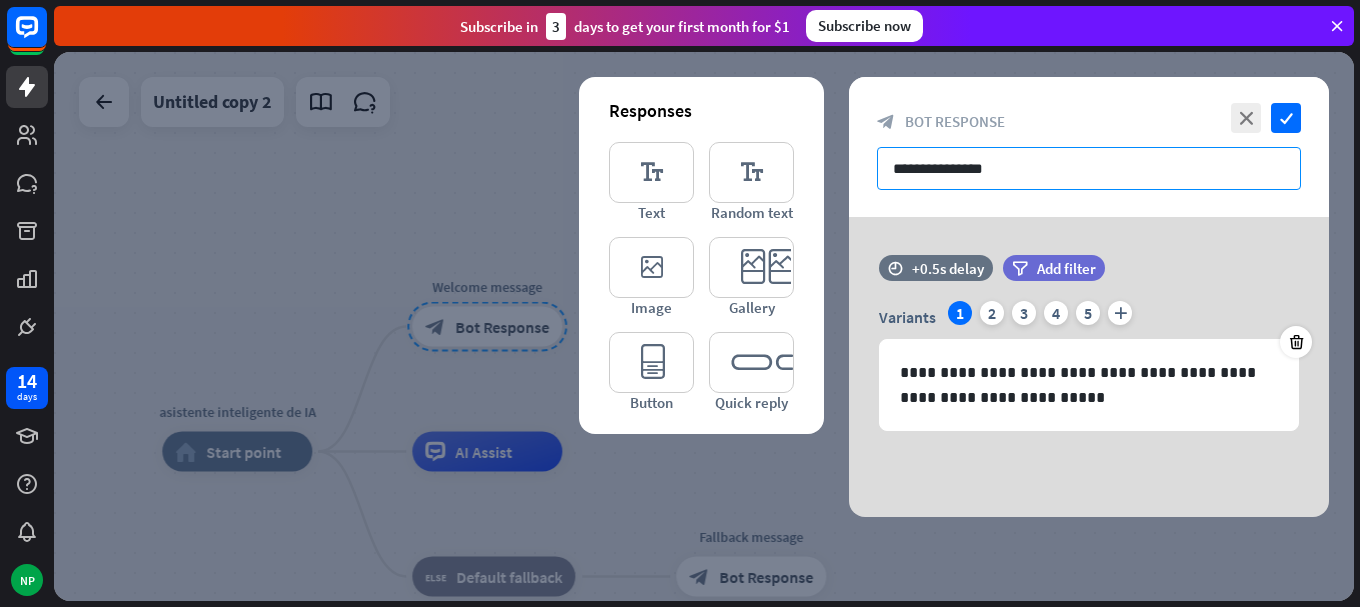 drag, startPoint x: 1070, startPoint y: 169, endPoint x: 811, endPoint y: 184, distance: 259.434 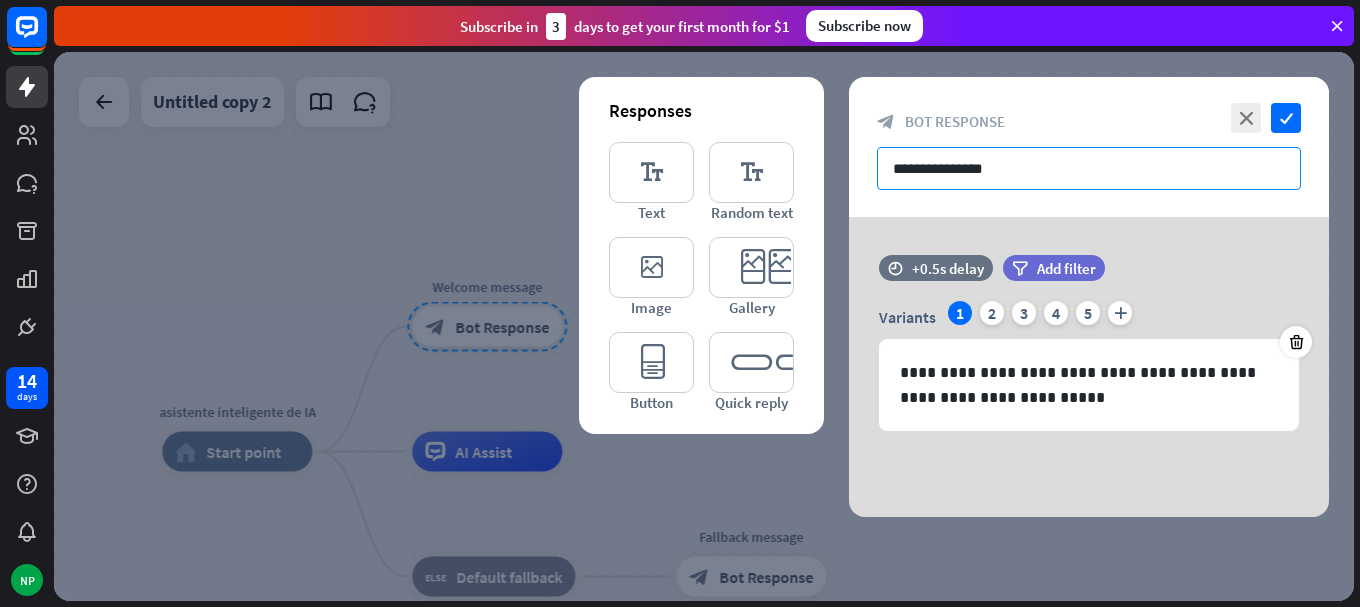paste on "**********" 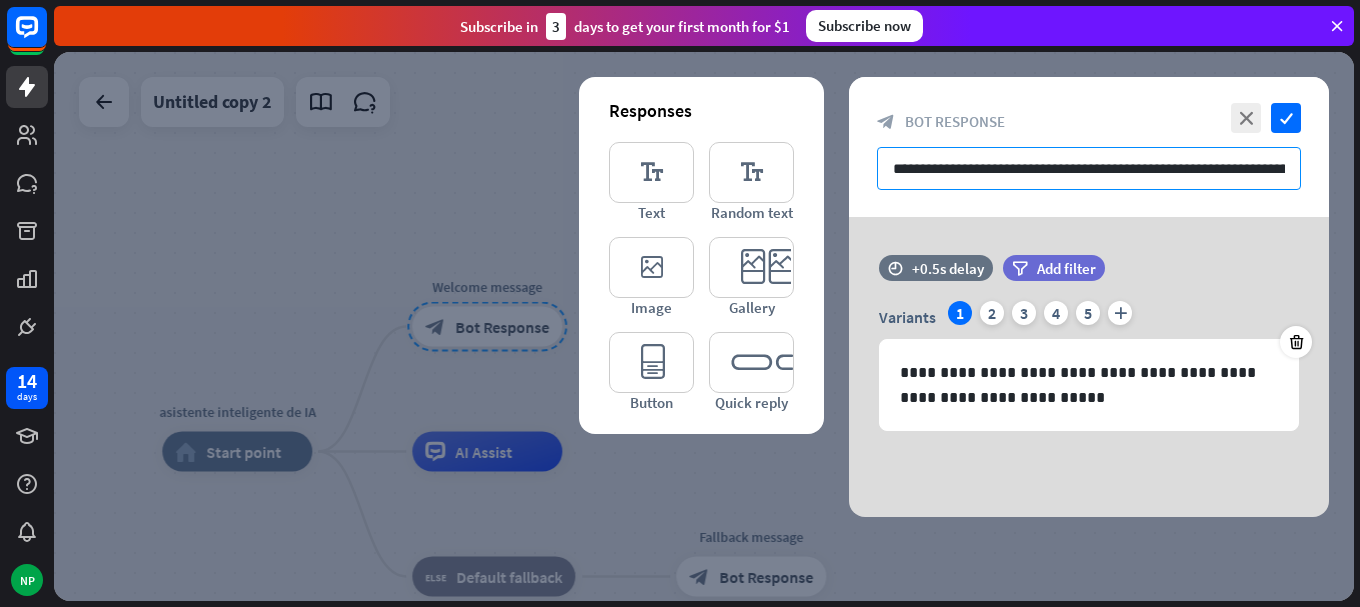 scroll, scrollTop: 0, scrollLeft: 419, axis: horizontal 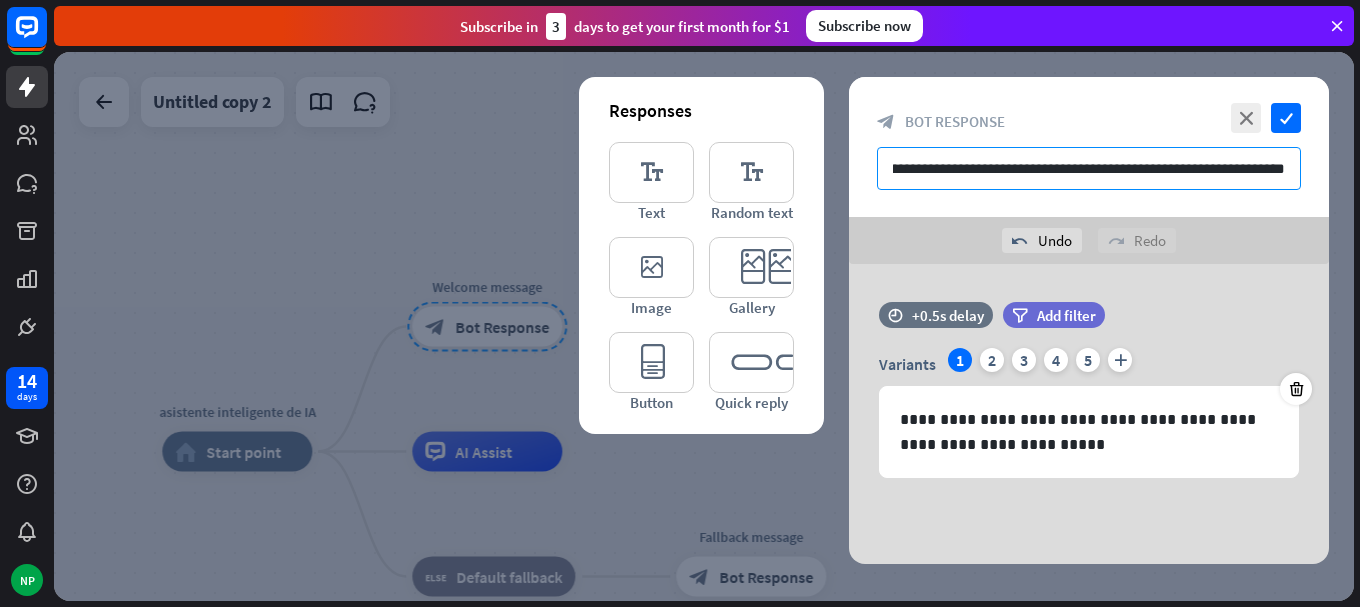 click on "**********" at bounding box center [1089, 168] 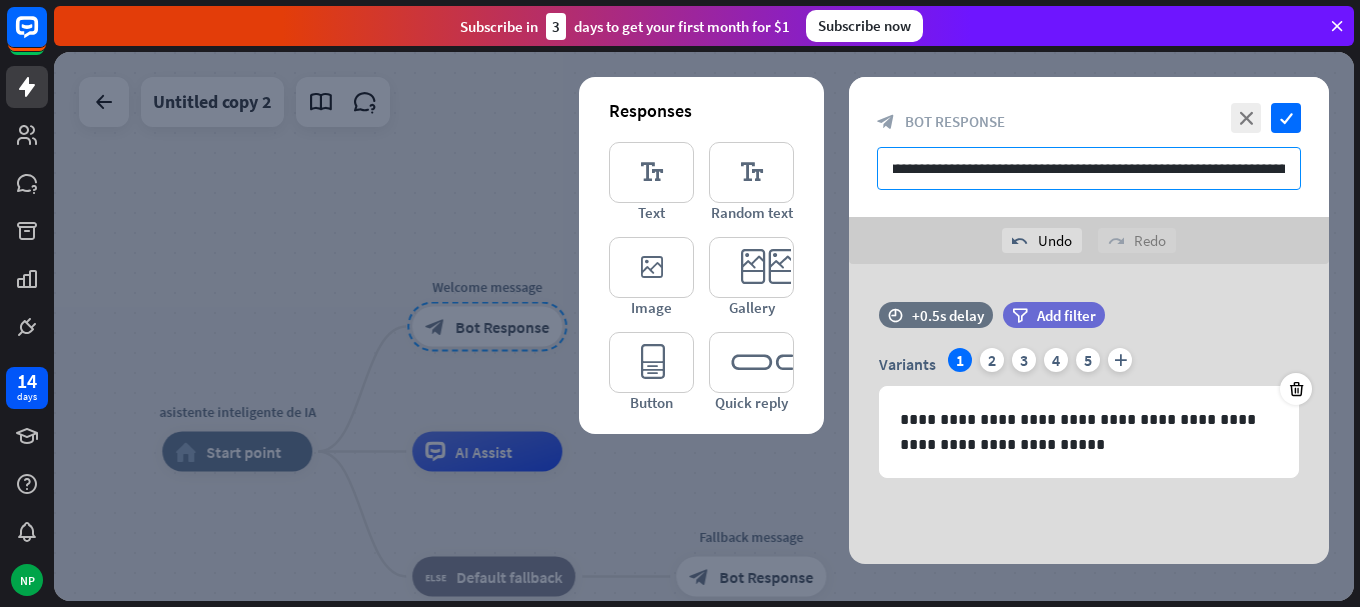 scroll, scrollTop: 0, scrollLeft: 0, axis: both 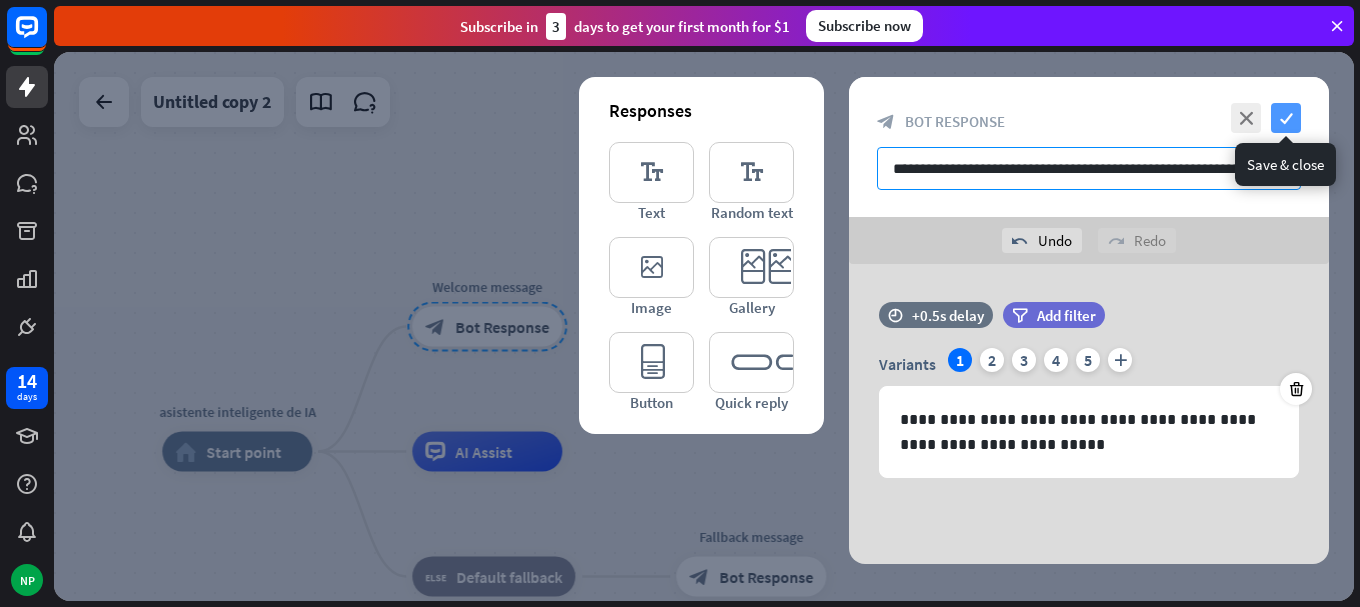 type on "**********" 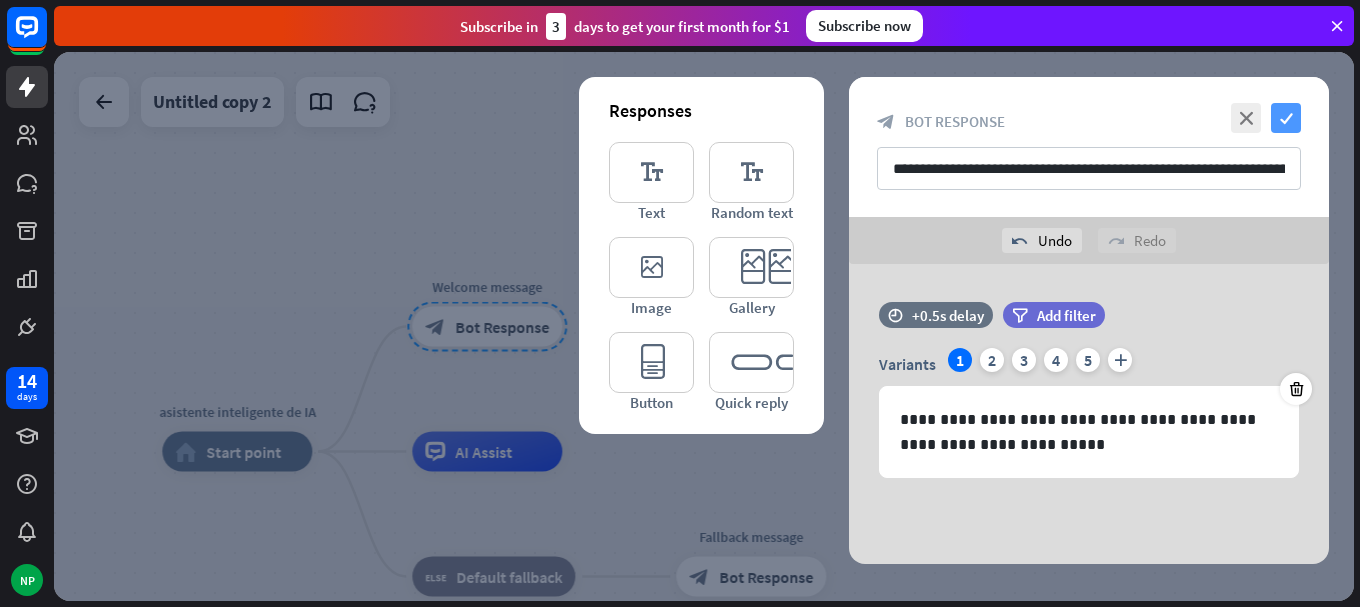 click on "check" at bounding box center [1286, 118] 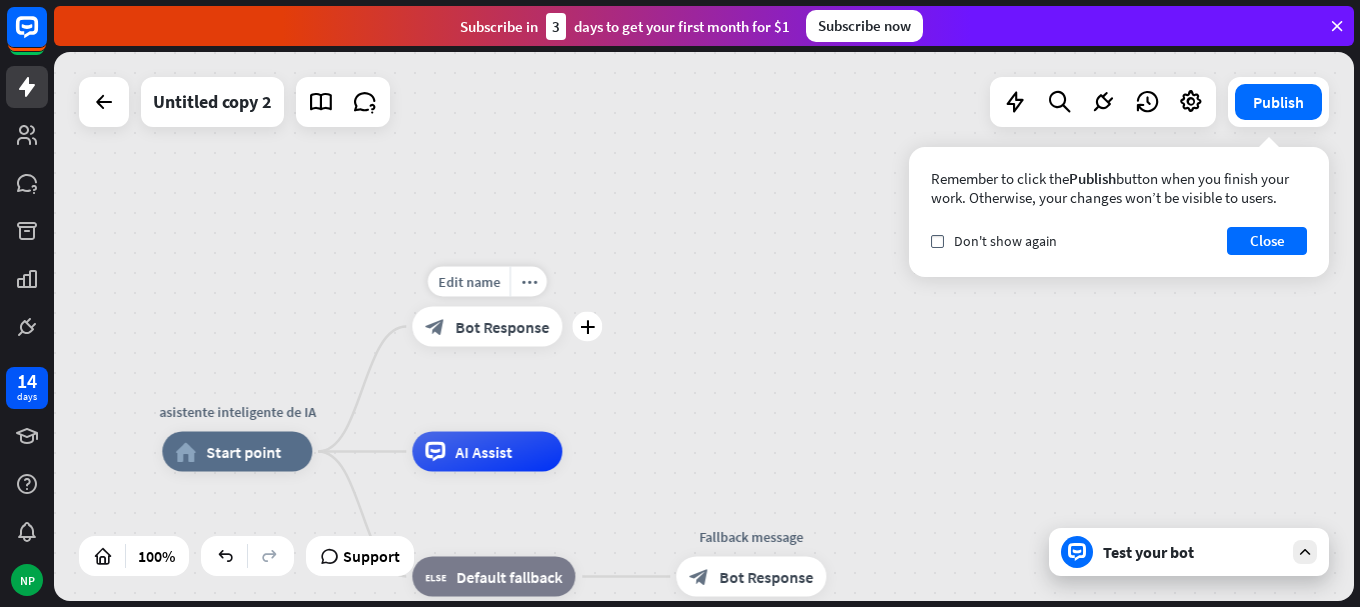 click on "block_bot_response   Bot Response" at bounding box center (487, 327) 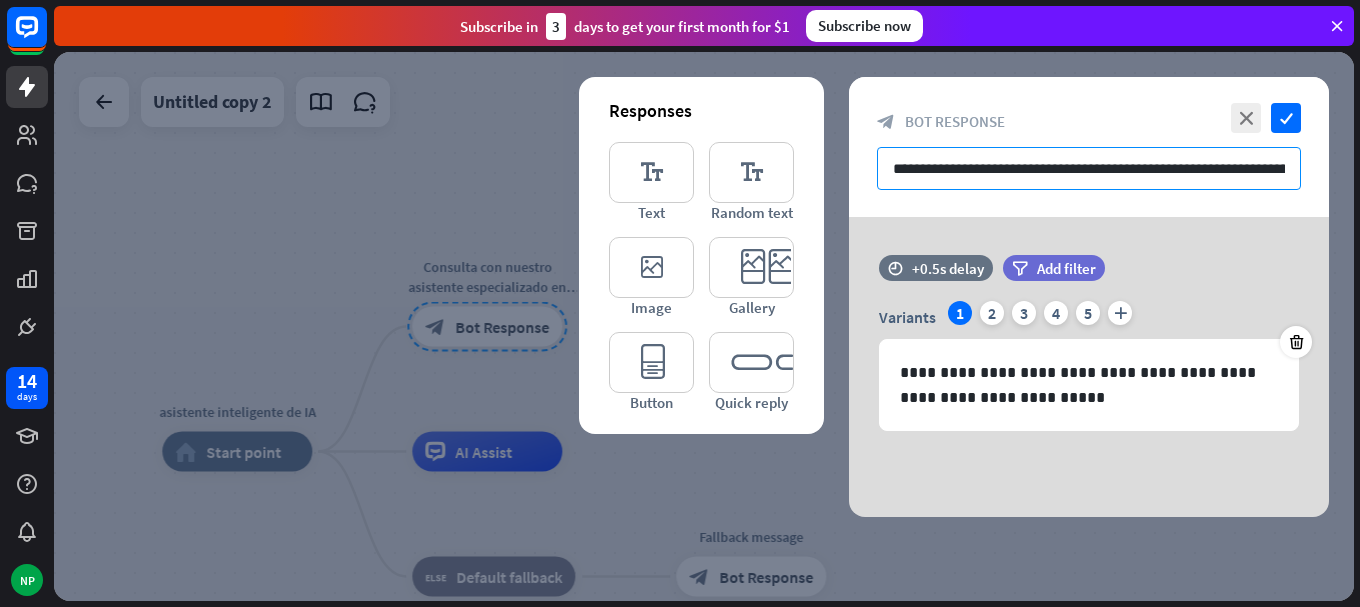 click on "**********" at bounding box center [1089, 168] 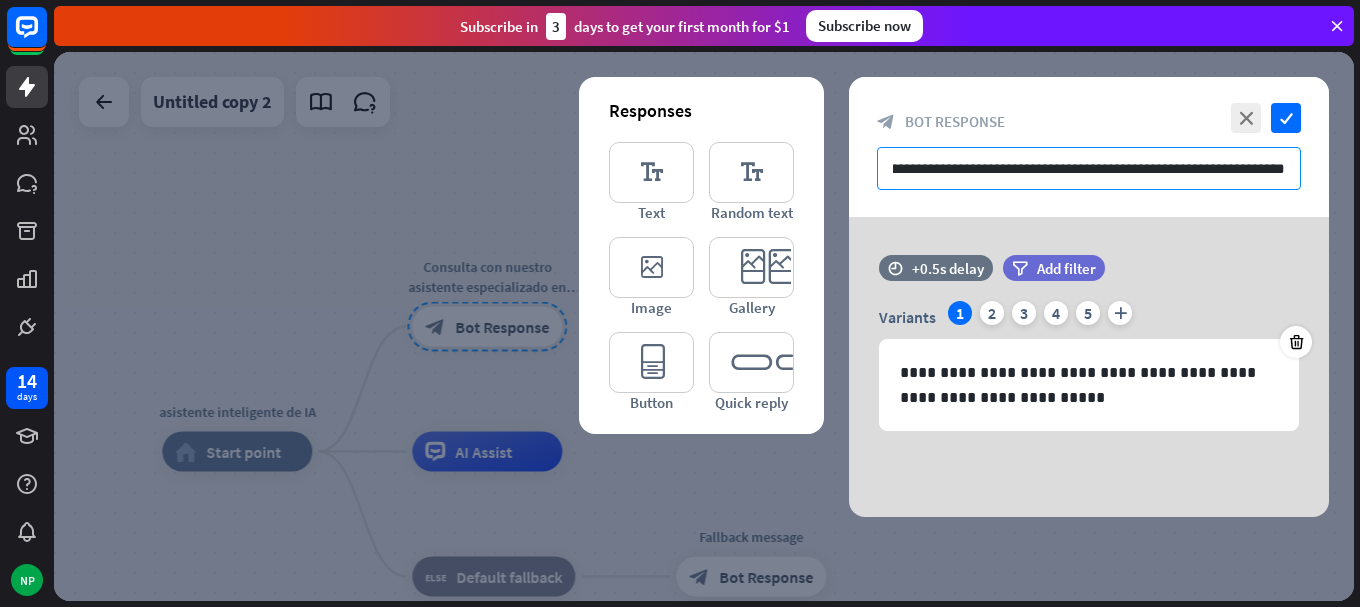 scroll, scrollTop: 0, scrollLeft: 419, axis: horizontal 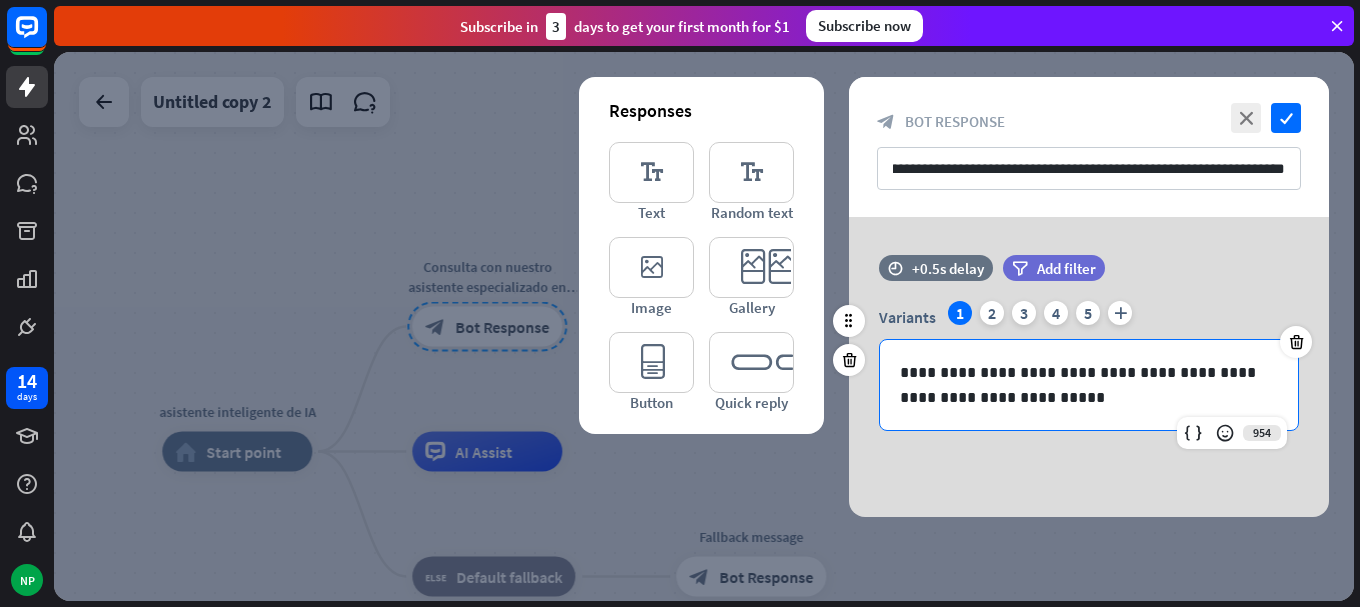 click on "**********" at bounding box center (1089, 385) 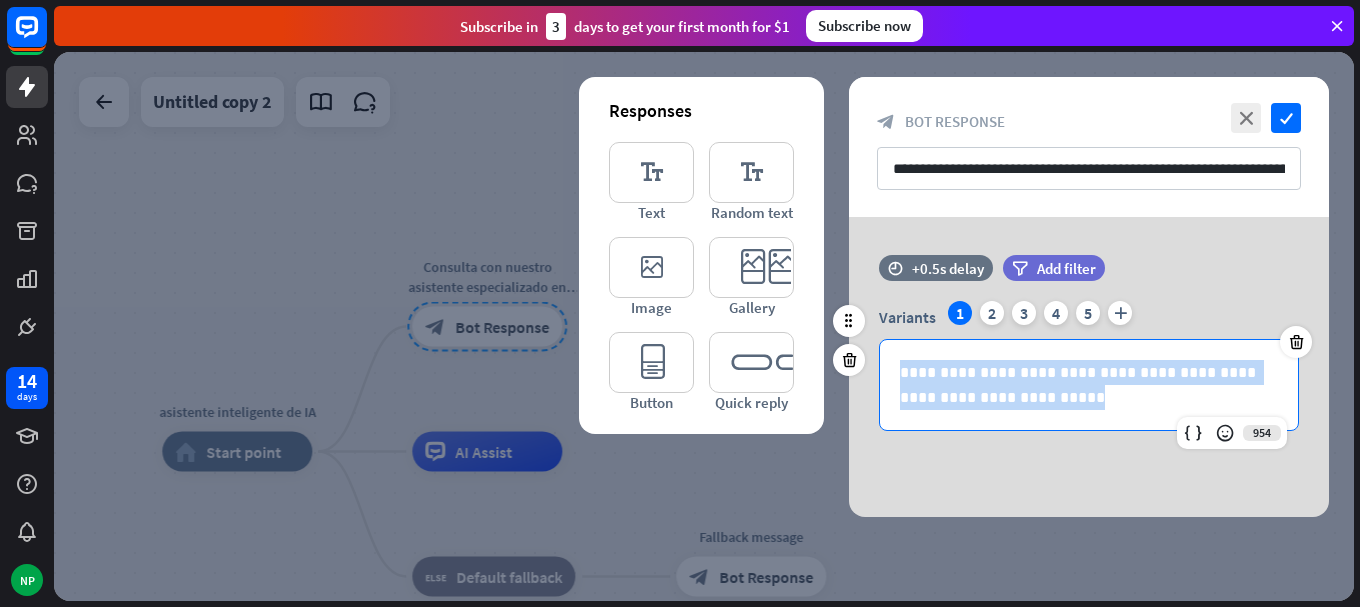 drag, startPoint x: 1016, startPoint y: 399, endPoint x: 901, endPoint y: 372, distance: 118.12705 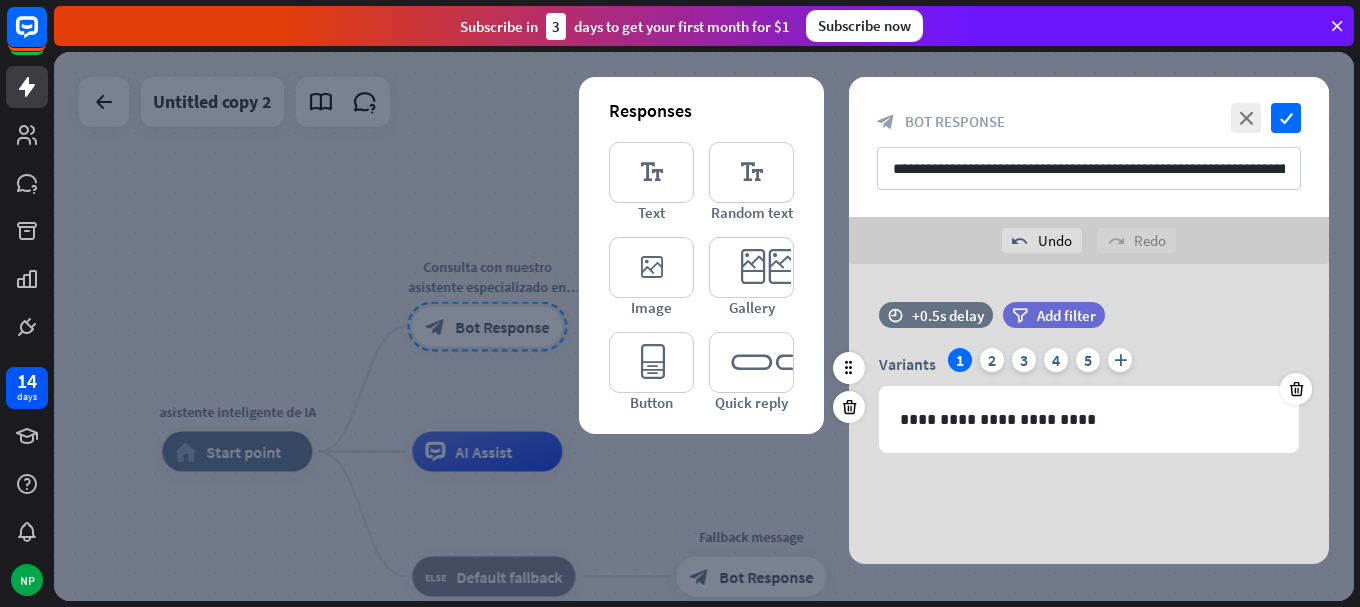 click on "time   +0.5s delay          filter   Add filter" at bounding box center [1089, 325] 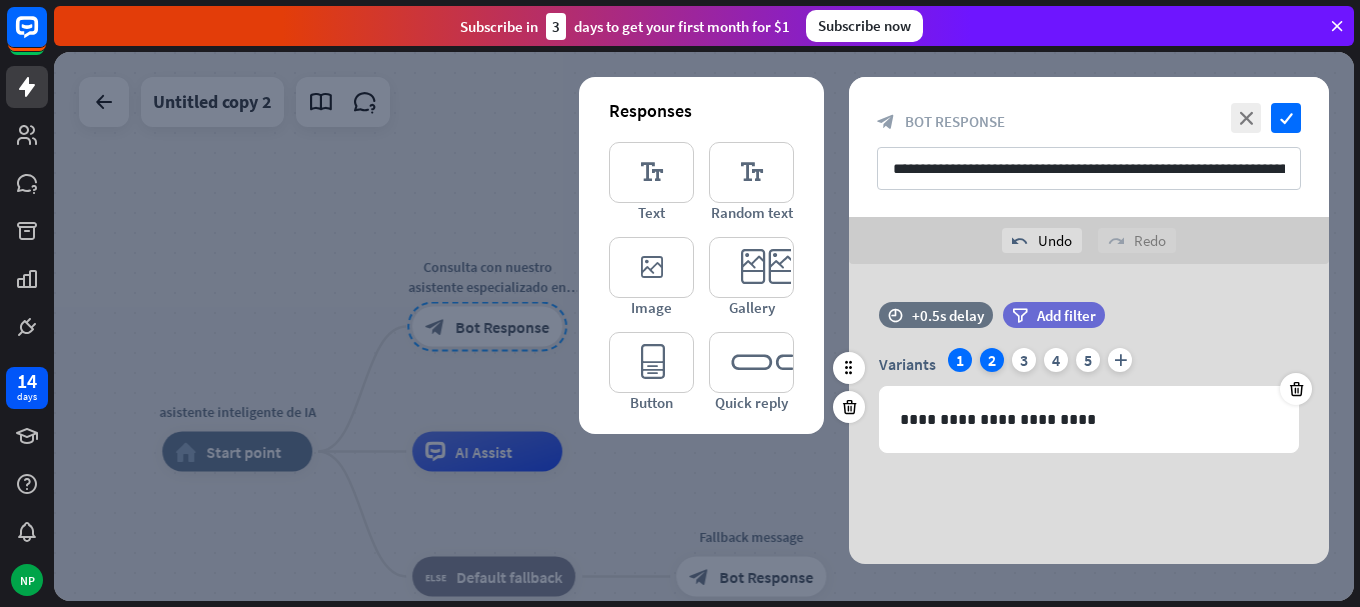 click on "2" at bounding box center [992, 360] 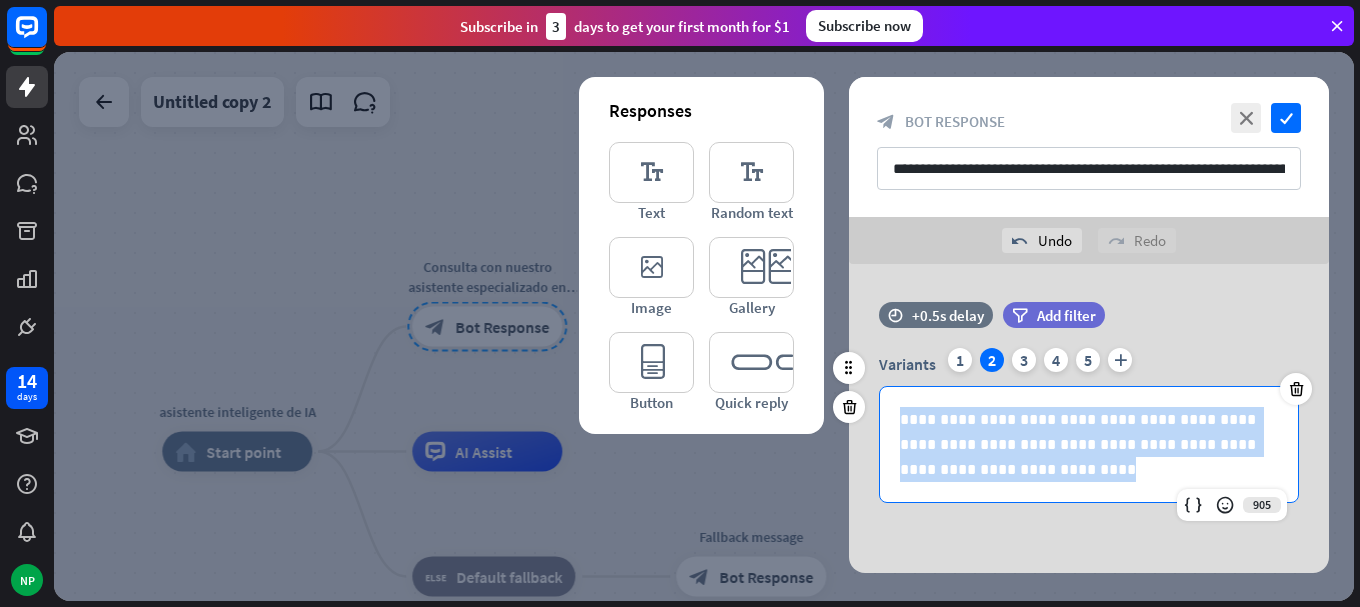 drag, startPoint x: 898, startPoint y: 421, endPoint x: 1006, endPoint y: 482, distance: 124.036285 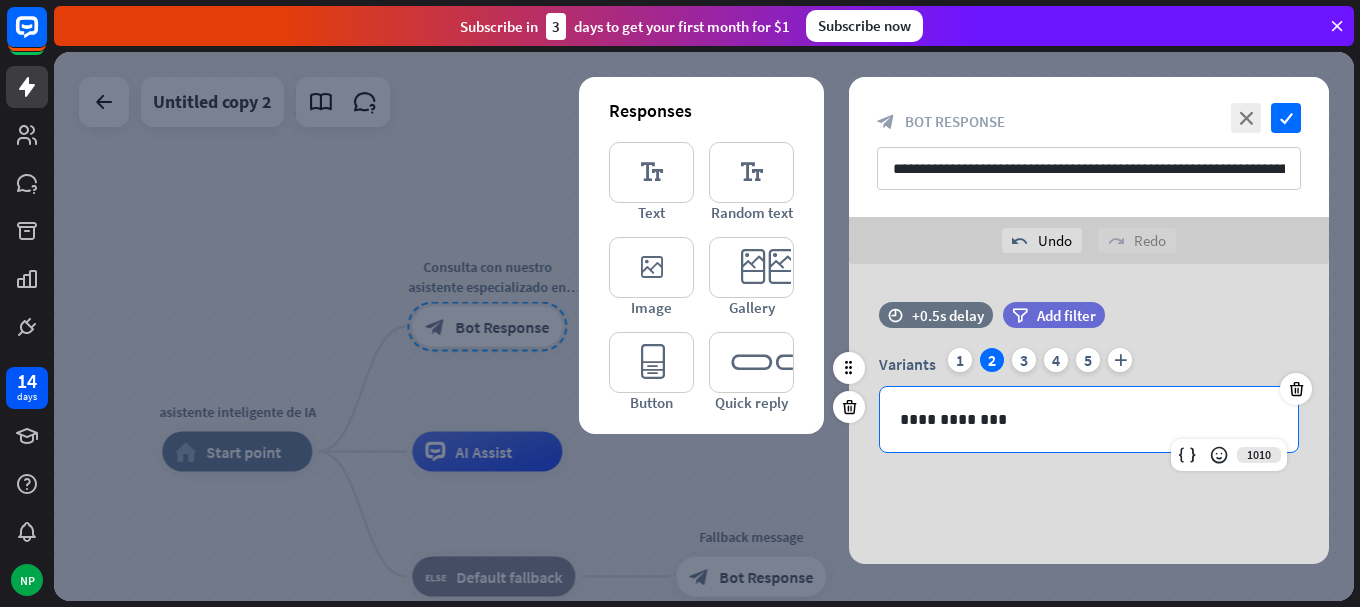 click on "**********" at bounding box center [1089, 419] 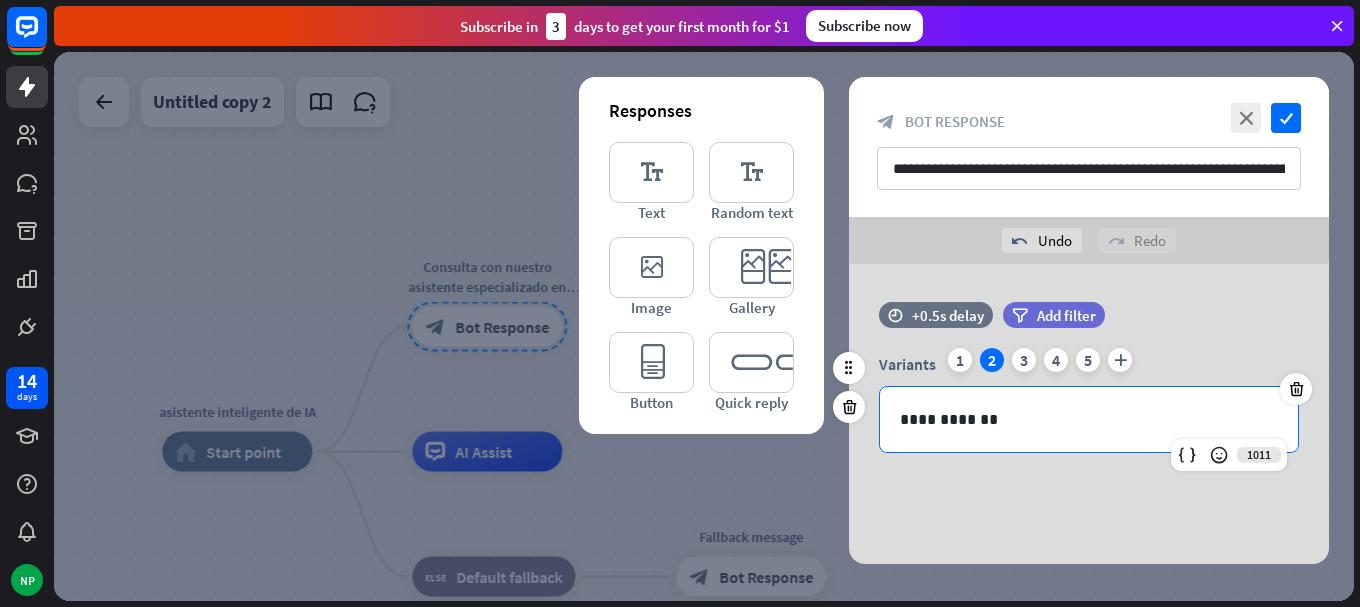 click on "**********" at bounding box center [1089, 419] 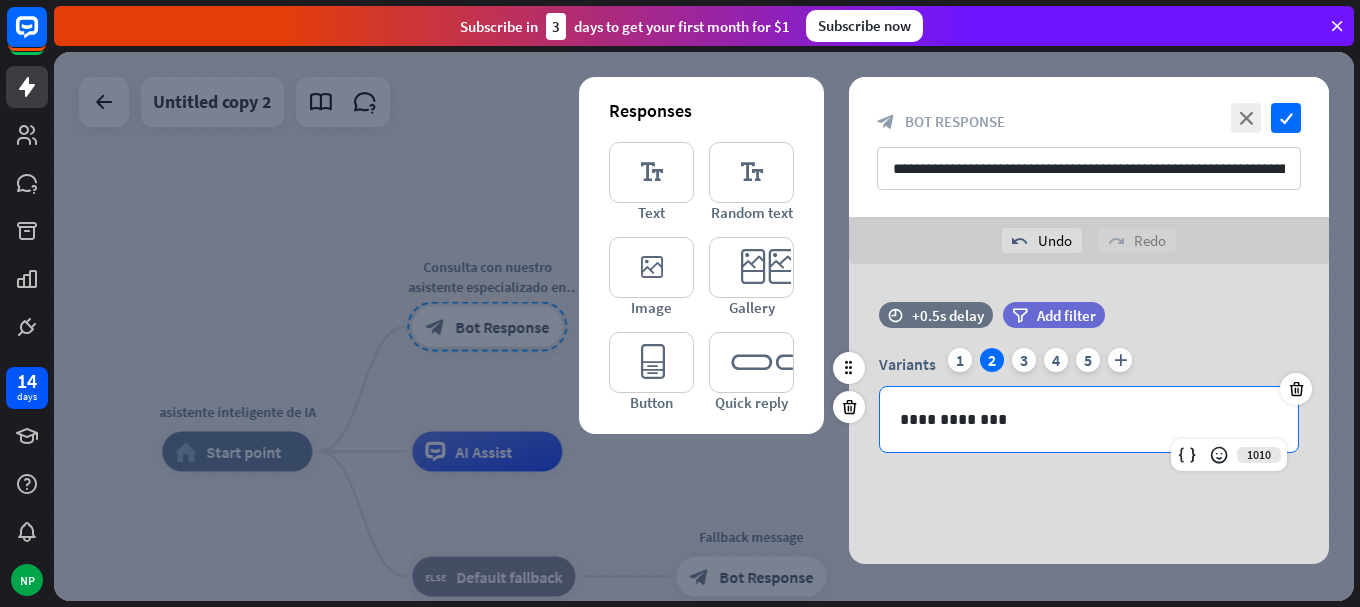 click on "**********" at bounding box center [1089, 419] 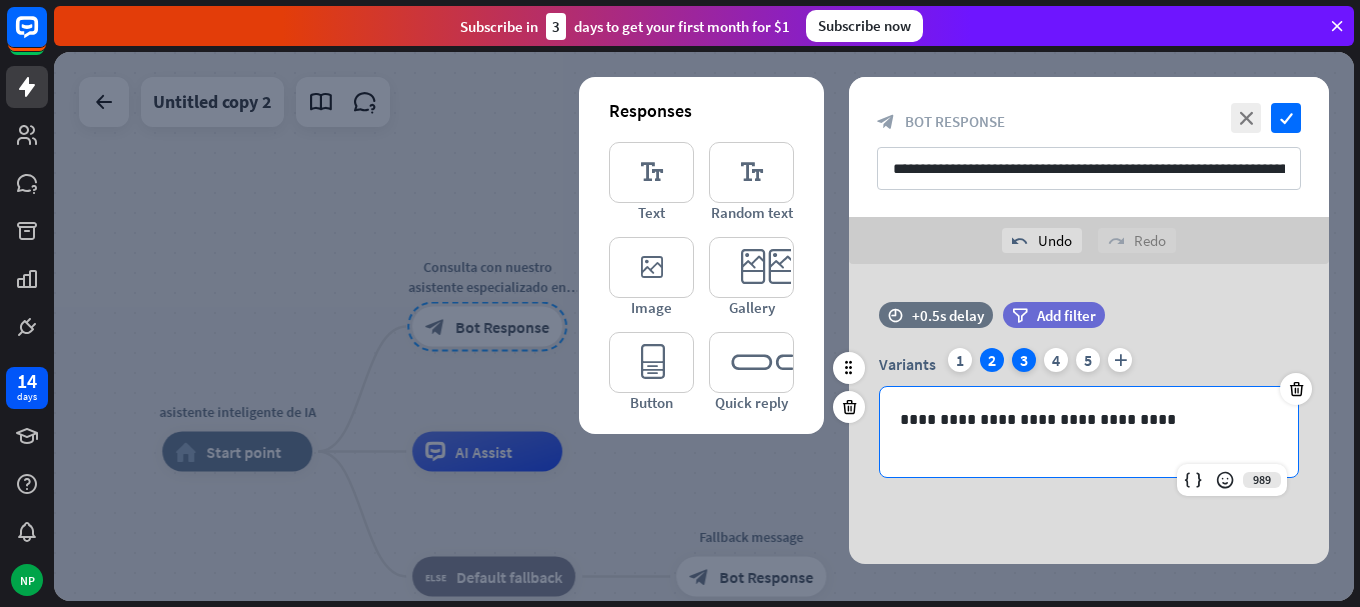 click on "3" at bounding box center [1024, 360] 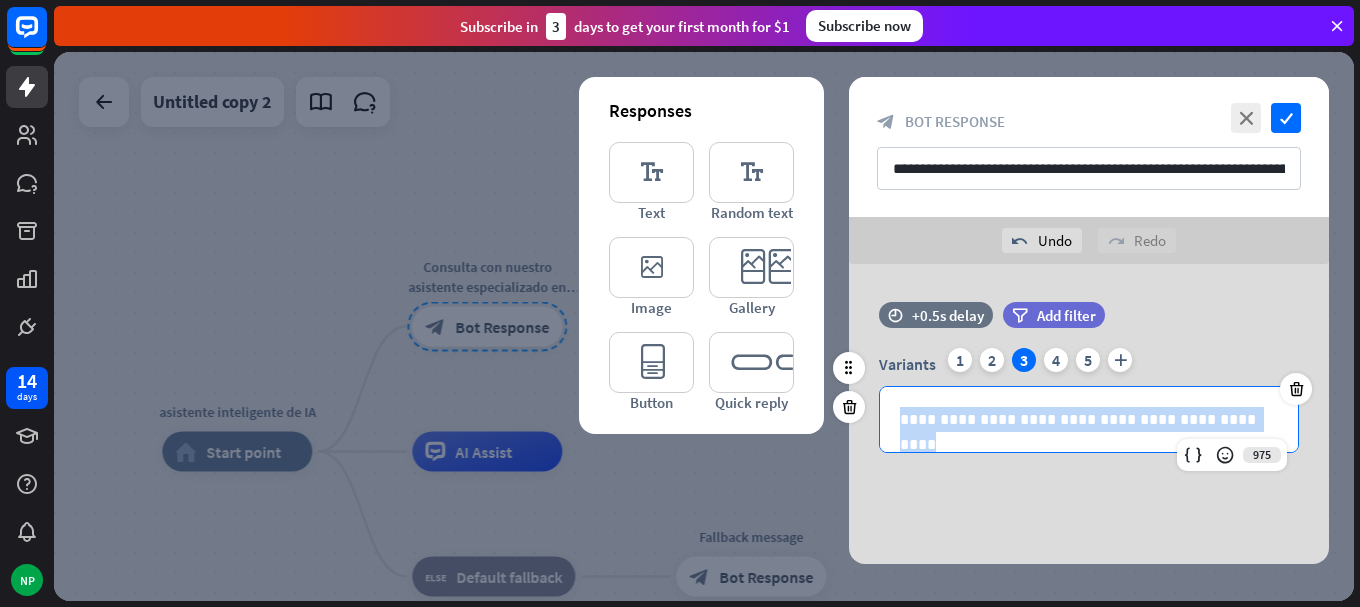 drag, startPoint x: 893, startPoint y: 425, endPoint x: 1257, endPoint y: 438, distance: 364.23206 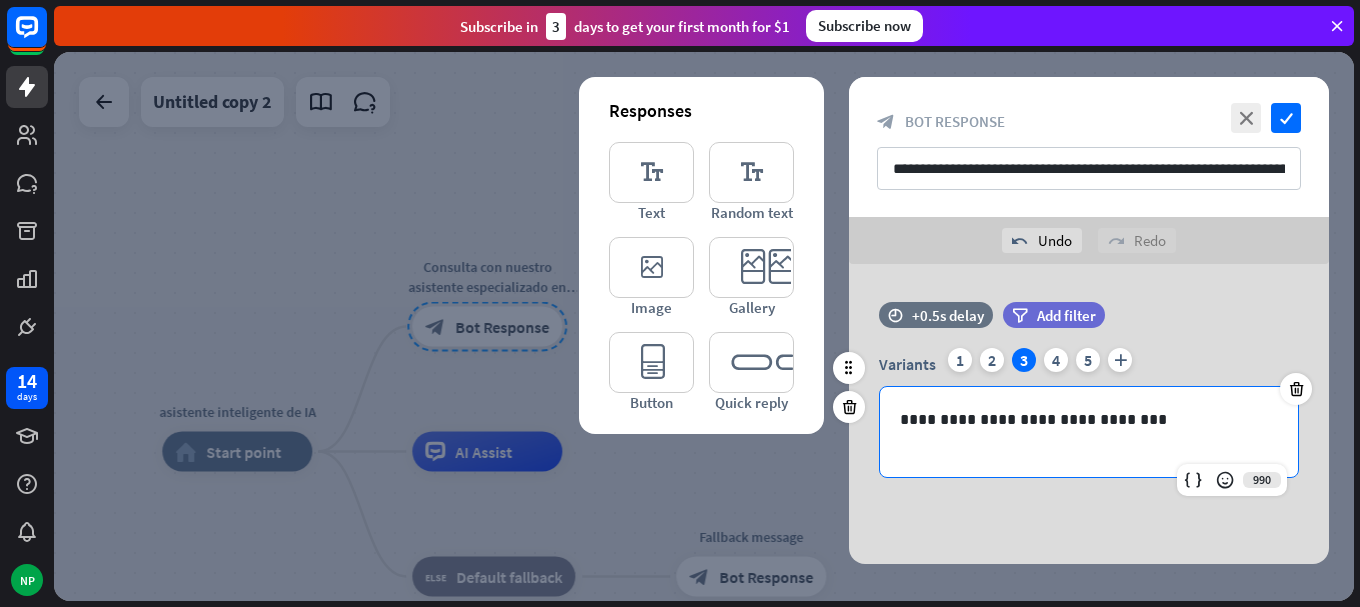 click at bounding box center [1089, 444] 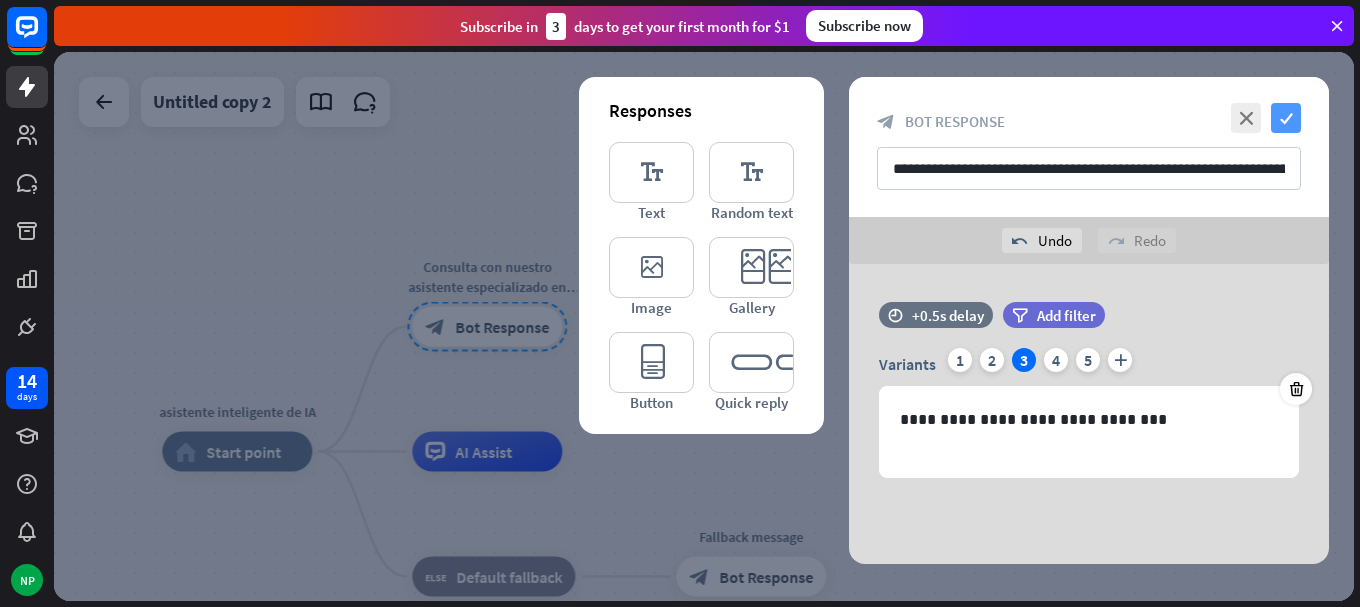 click on "check" at bounding box center [1286, 118] 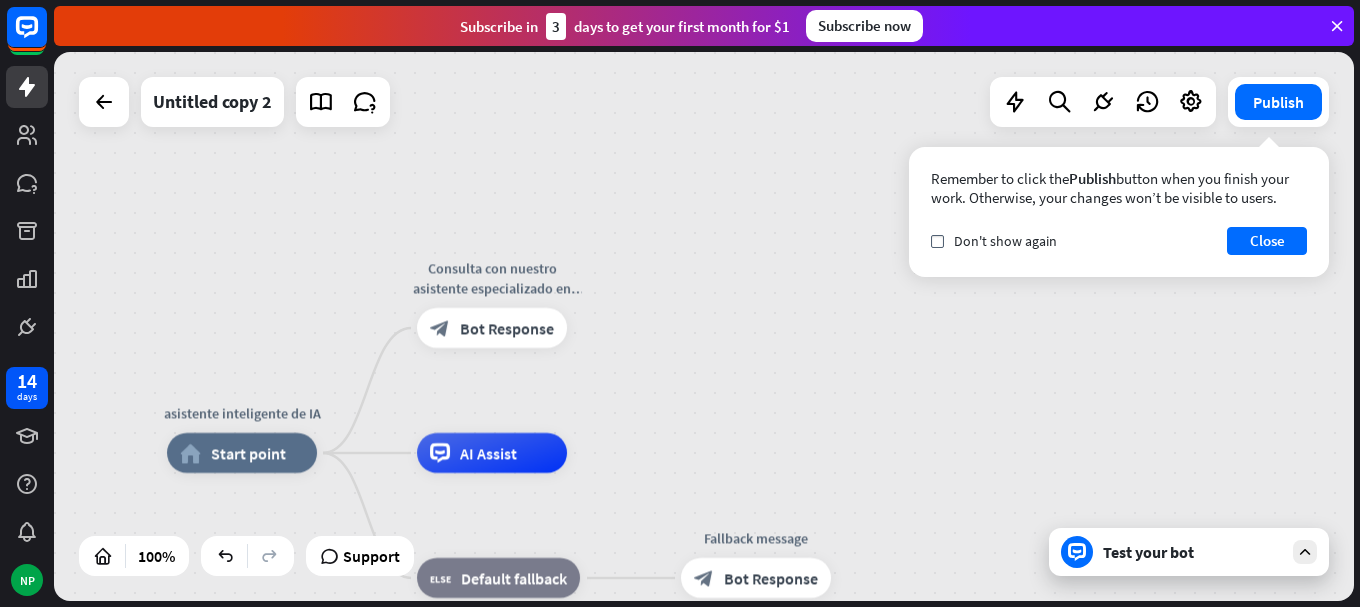 click on "asistente inteligente de IA   home_2   Start point                 Consulta con nuestro asistente especializado en evaluación educativa. Diseñado específicamente para ayudarte a crear estrategias   block_bot_response   Bot Response                     AI Assist                   block_fallback   Default fallback                 Fallback message   block_bot_response   Bot Response" at bounding box center (704, 326) 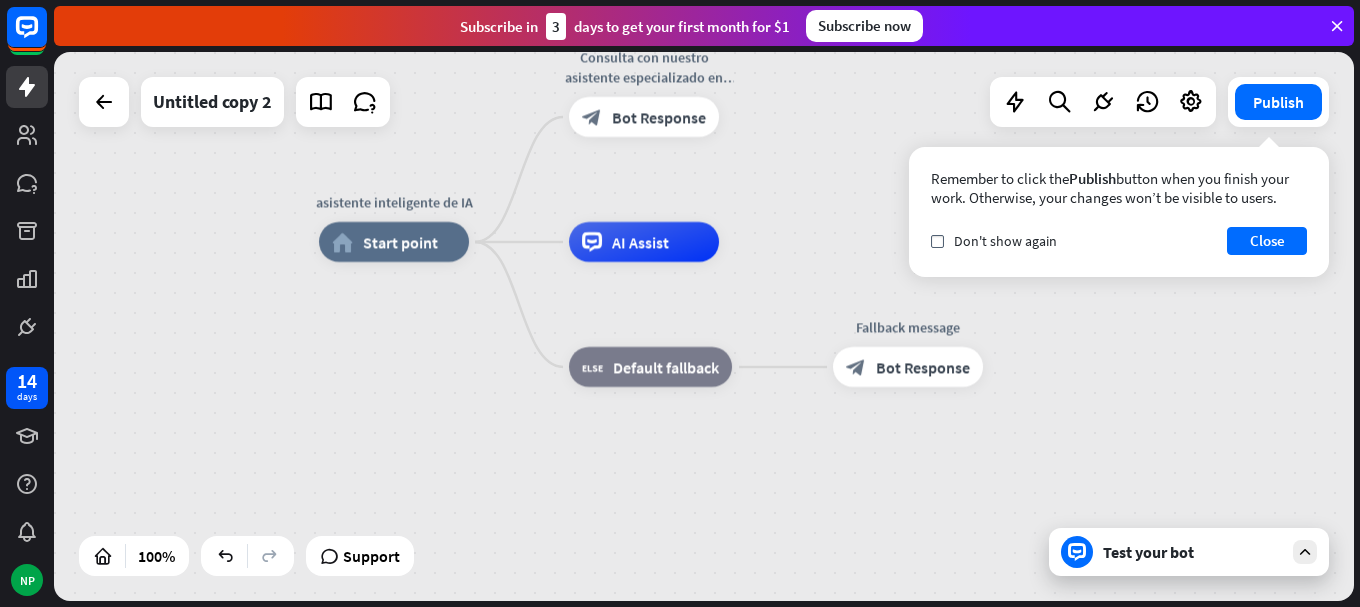 drag, startPoint x: 647, startPoint y: 508, endPoint x: 800, endPoint y: 301, distance: 257.40628 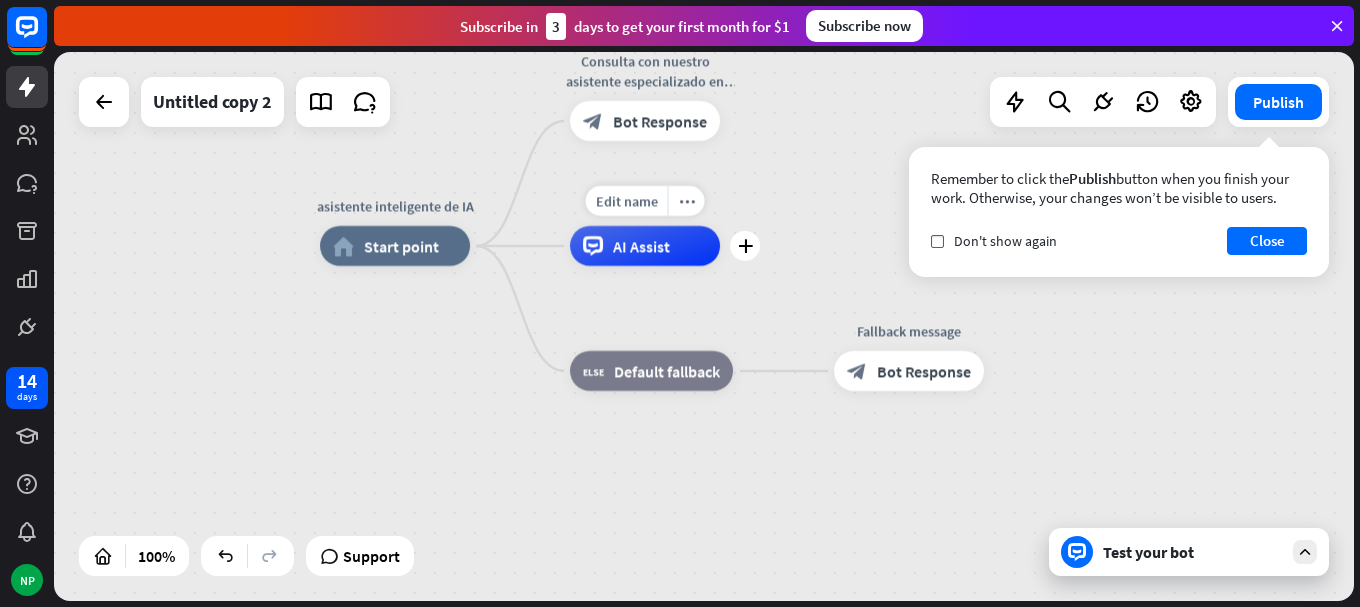 click on "AI Assist" at bounding box center (641, 246) 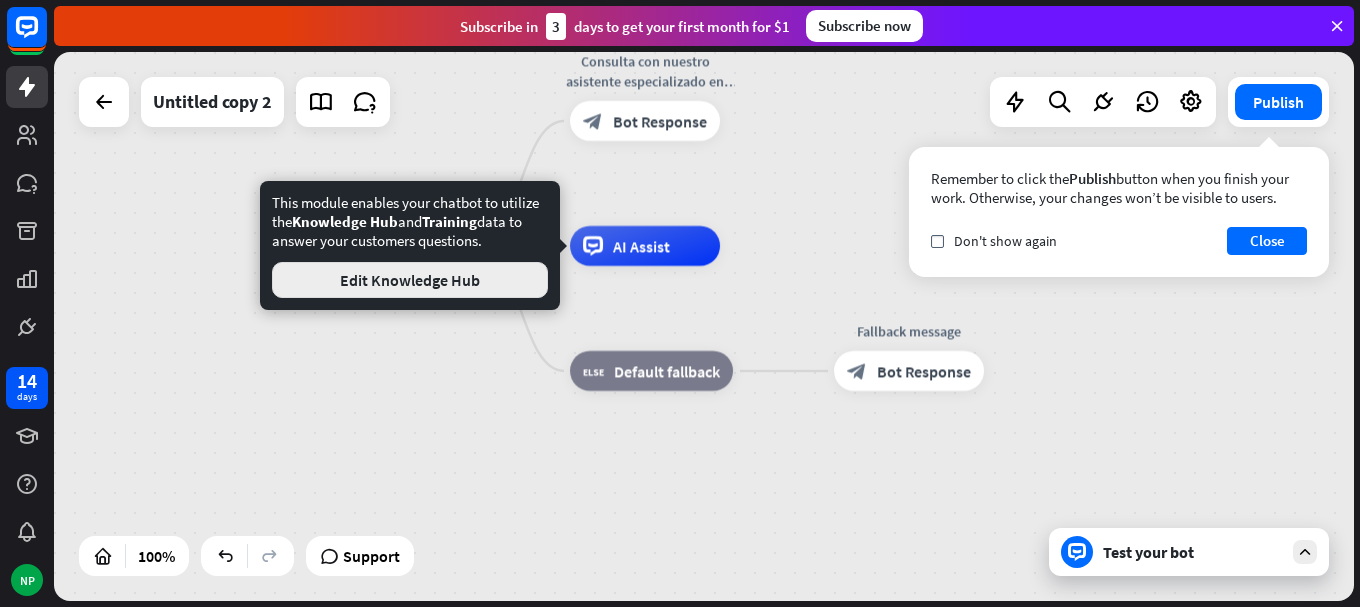 click on "Edit Knowledge Hub" at bounding box center (410, 280) 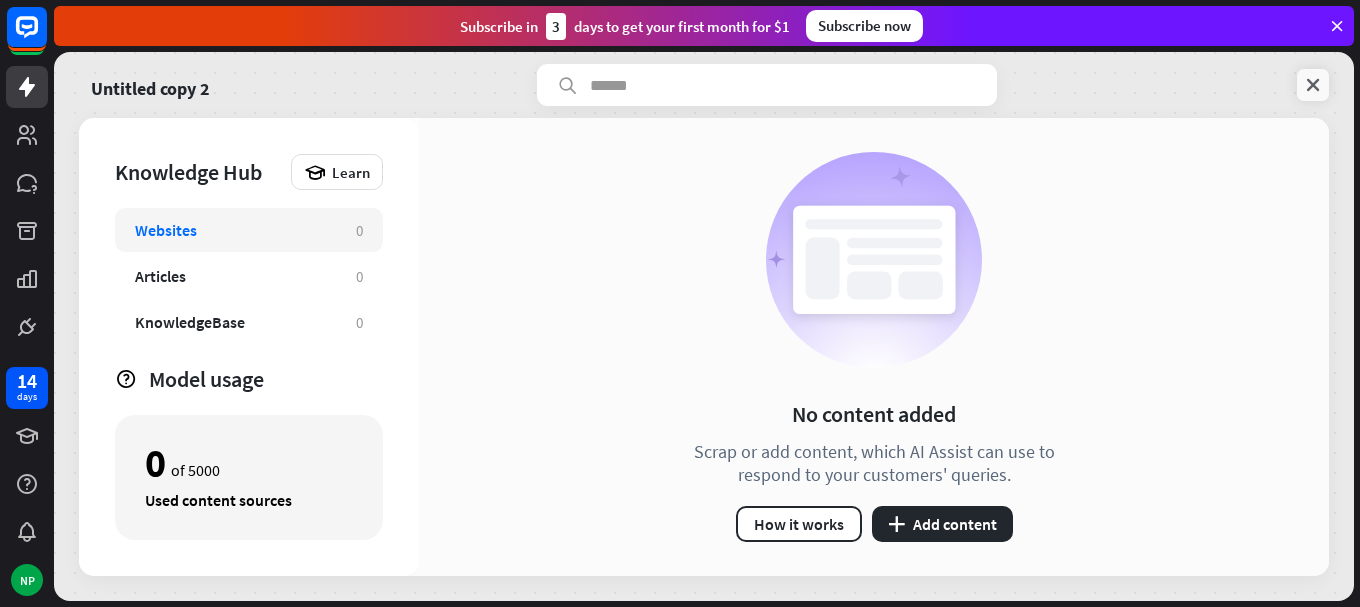 click at bounding box center (1313, 85) 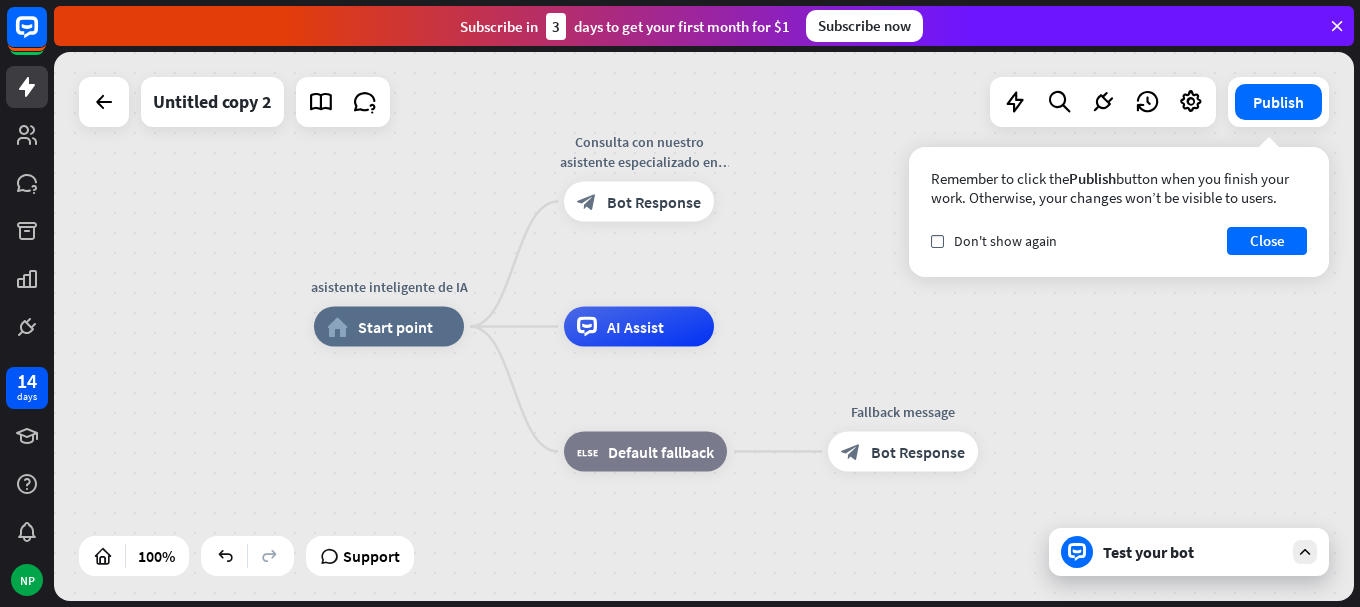click at bounding box center [1337, 26] 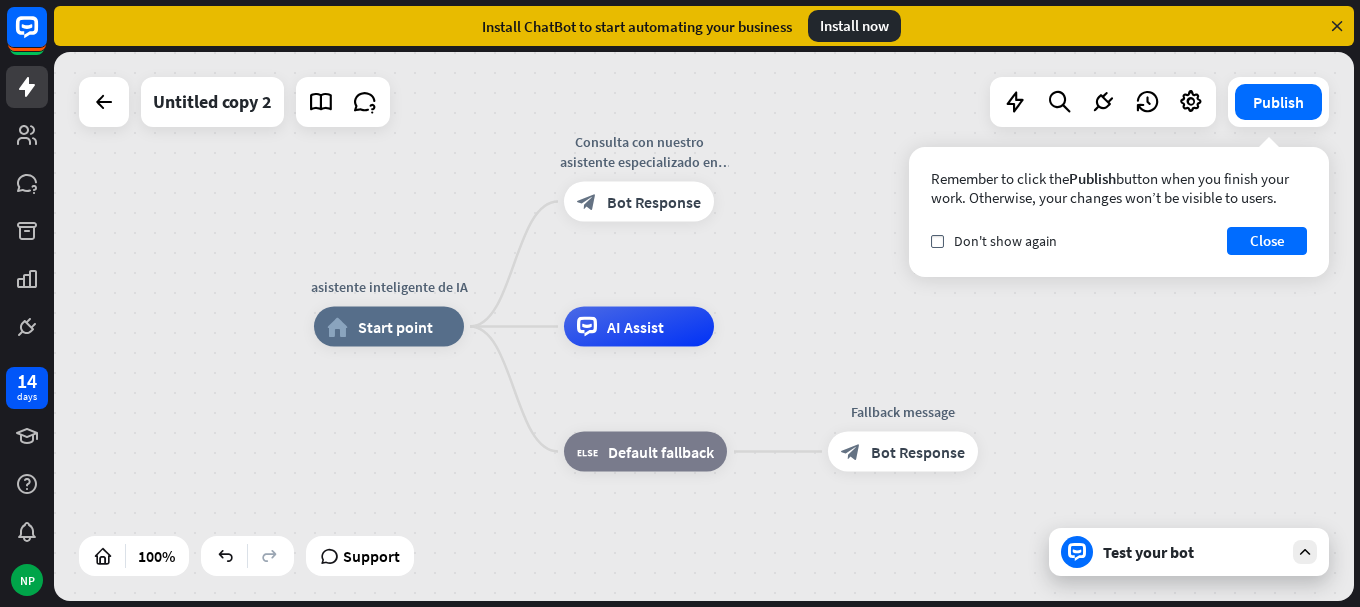 click at bounding box center (1337, 26) 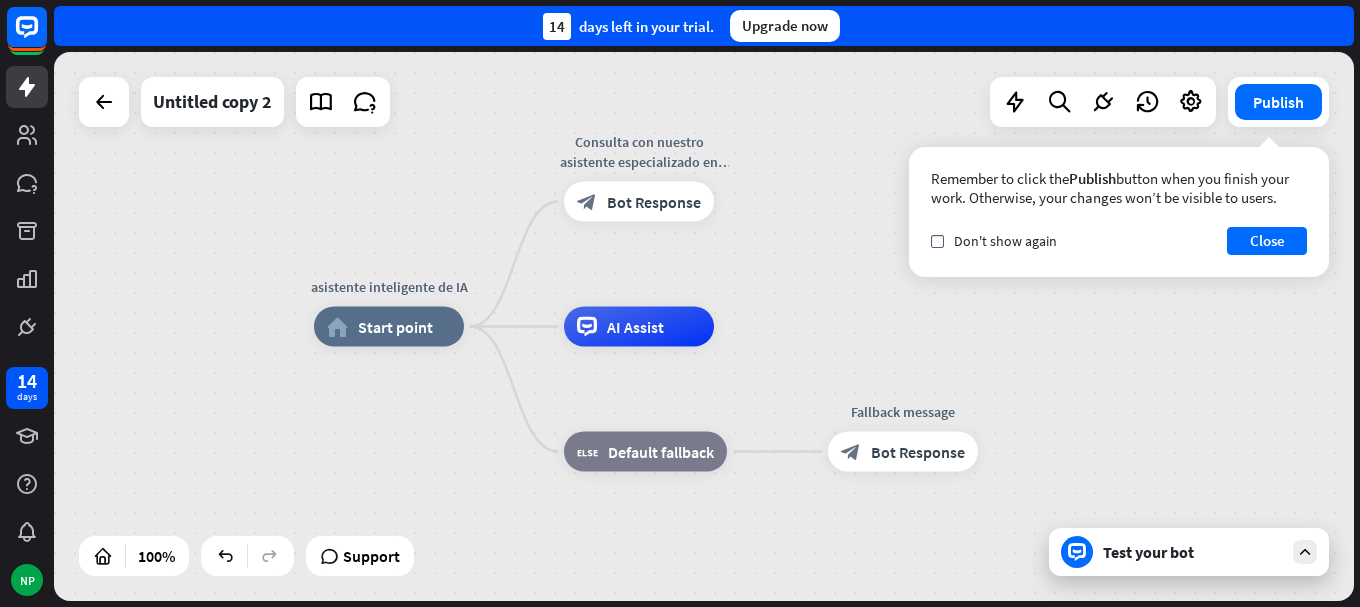 click on "14
days
left in your trial.
Upgrade now" at bounding box center [704, 26] 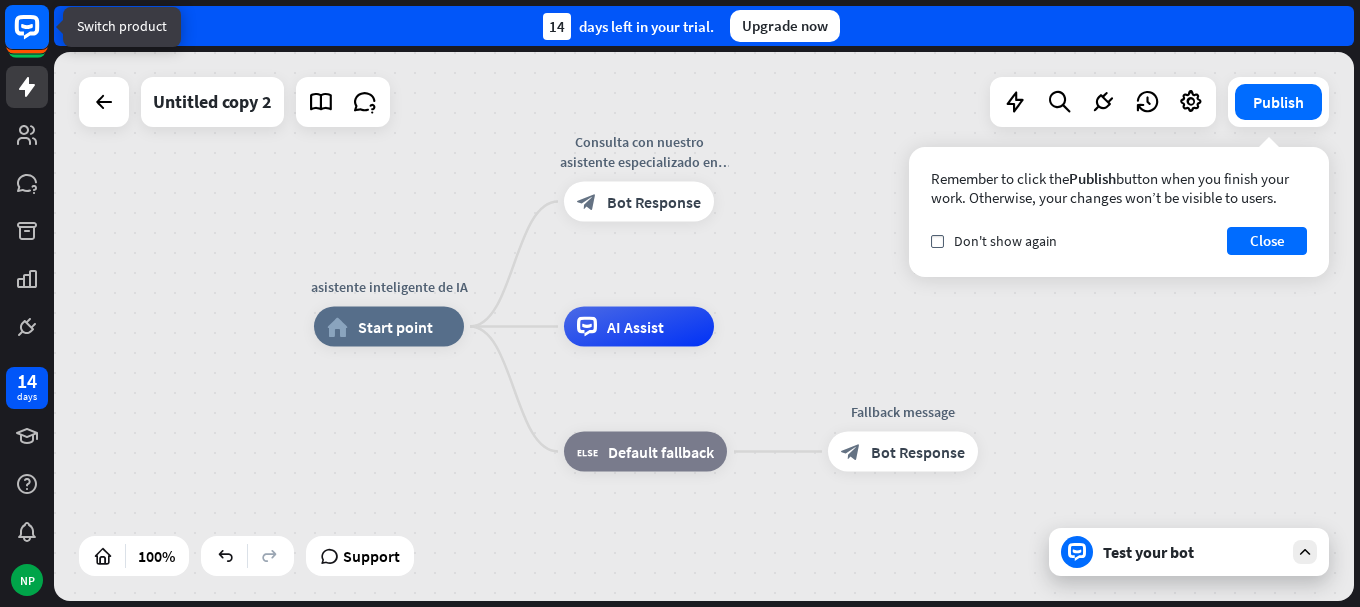 click 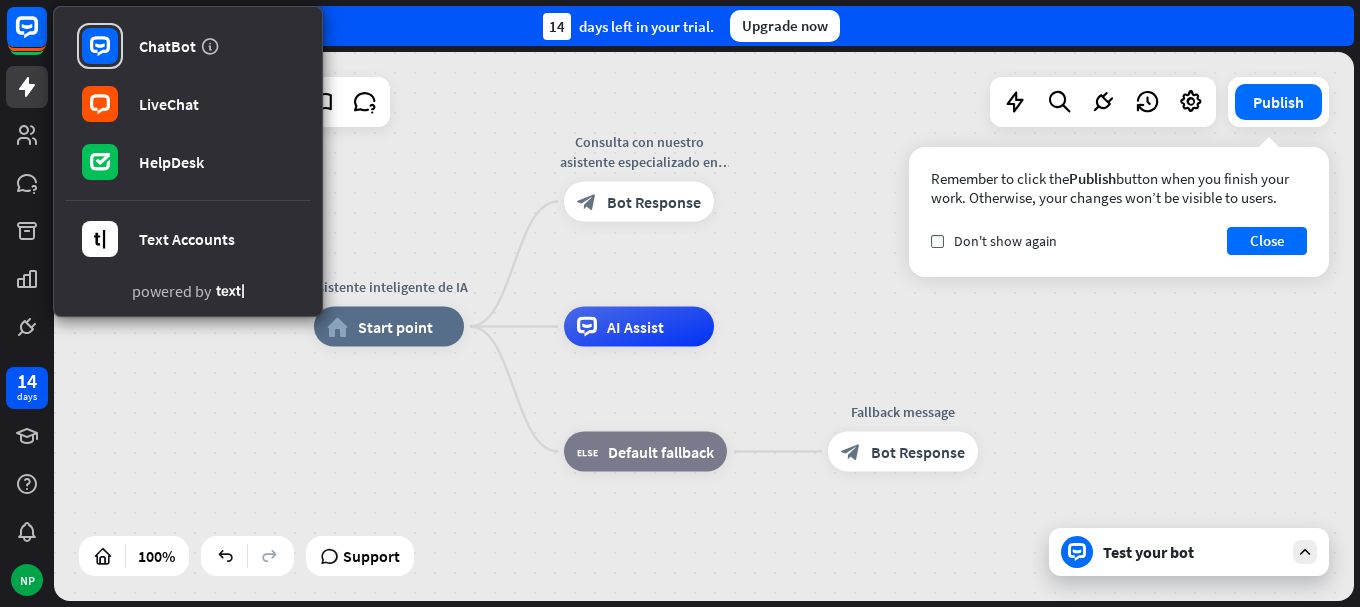 click on "asistente inteligente de IA   home_2   Start point                 Consulta con nuestro asistente especializado en evaluación educativa. Diseñado específicamente para ayudarte a crear estrategias   block_bot_response   Bot Response                     AI Assist                   block_fallback   Default fallback                 Fallback message   block_bot_response   Bot Response" at bounding box center (704, 326) 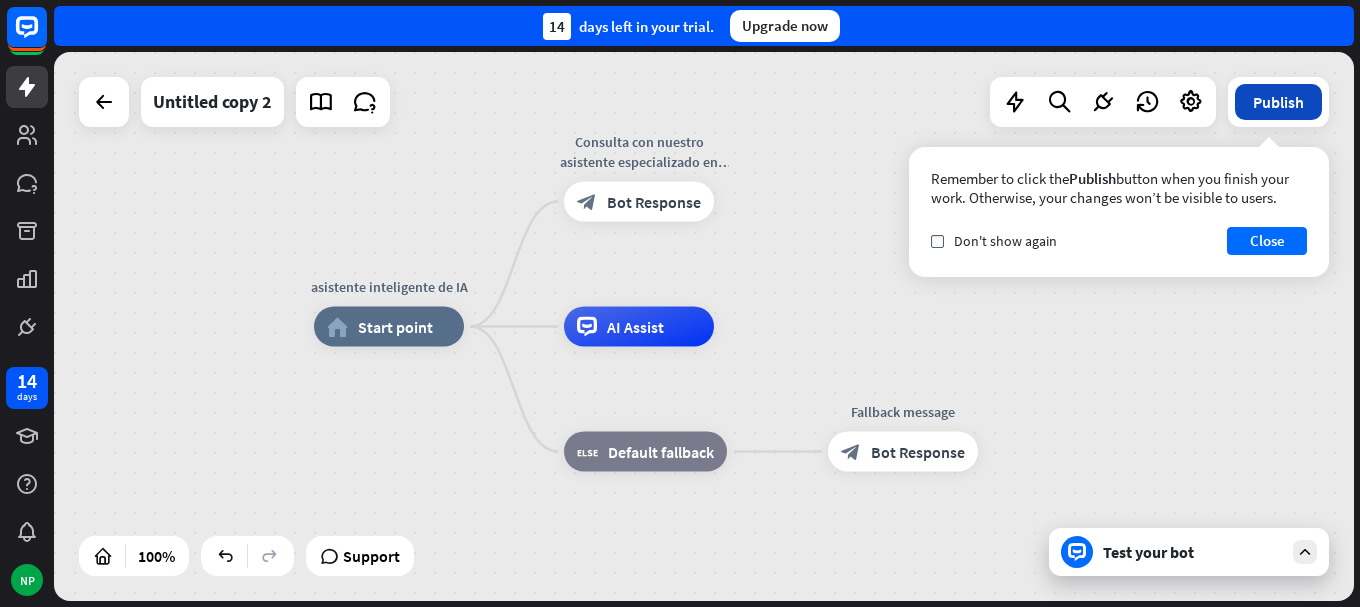 click on "Publish" at bounding box center [1278, 102] 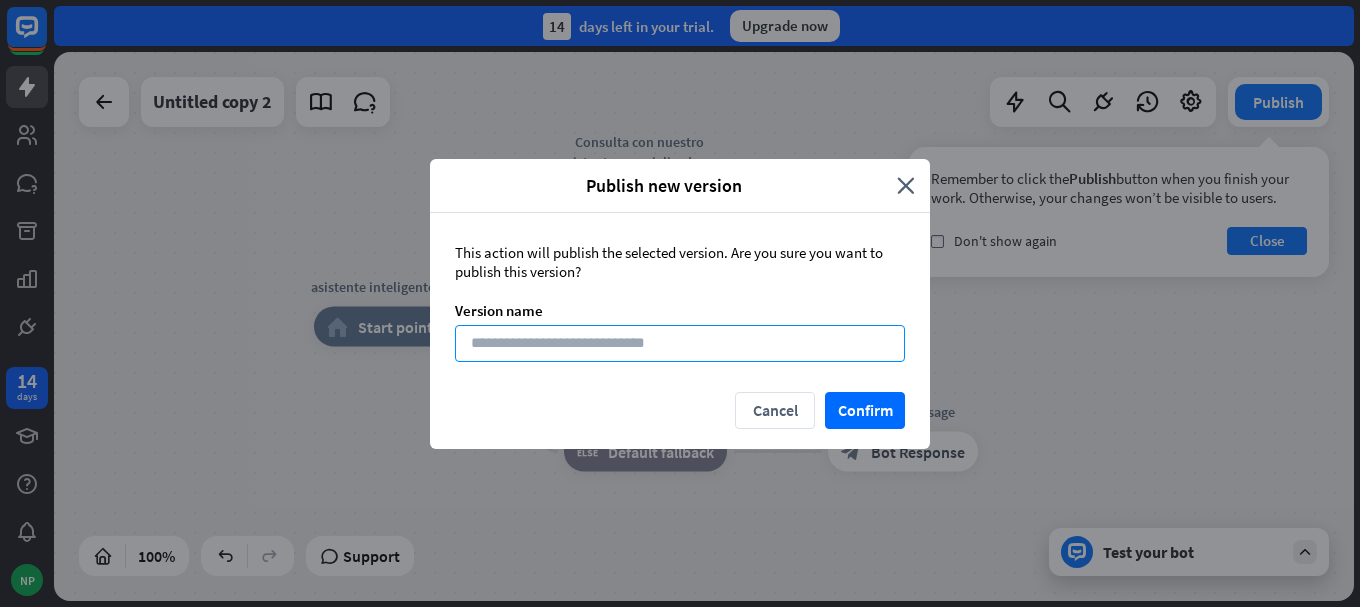 click at bounding box center (680, 343) 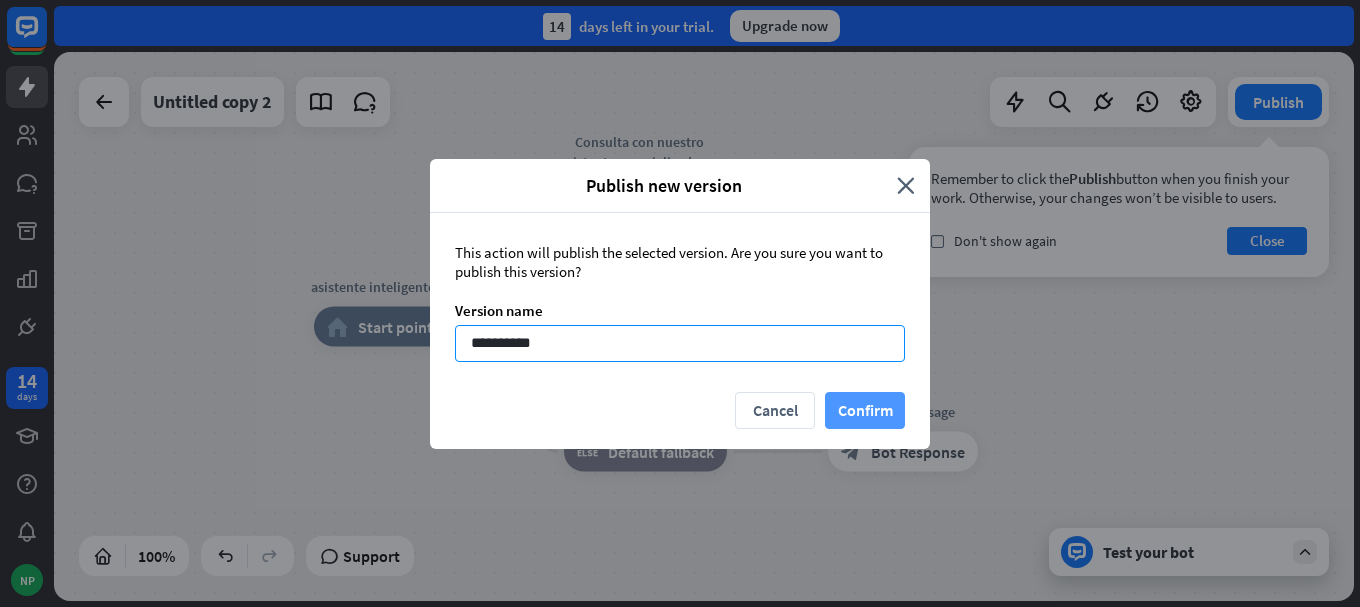 type on "**********" 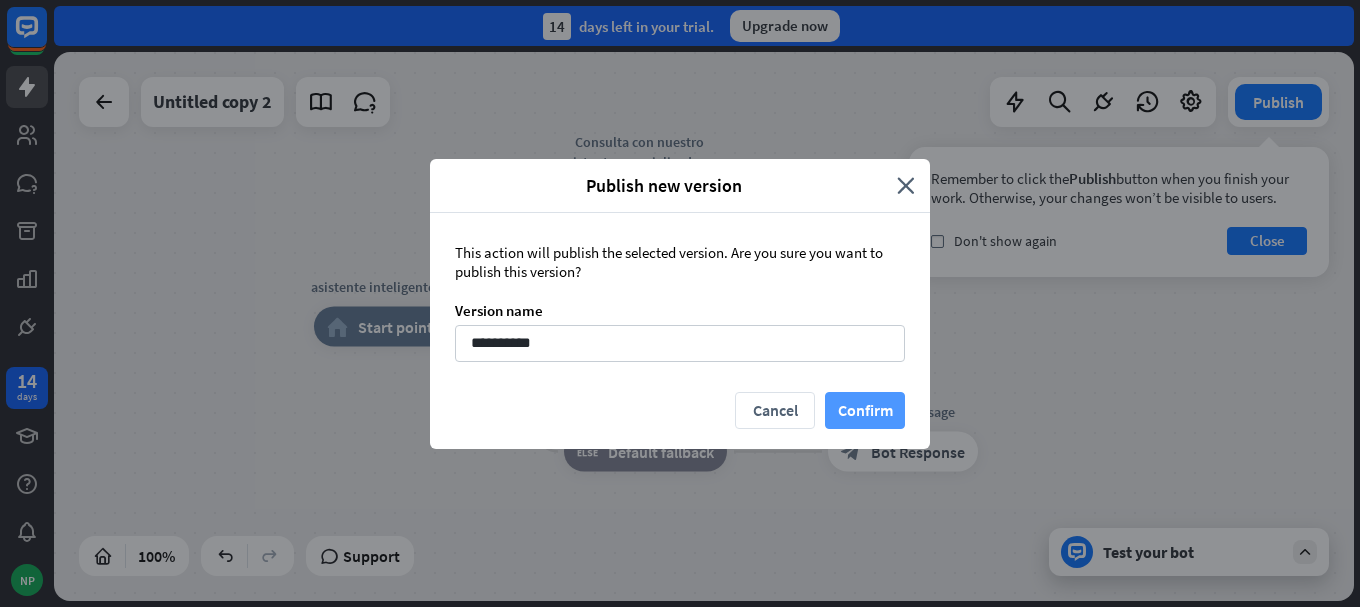 click on "Confirm" at bounding box center (865, 410) 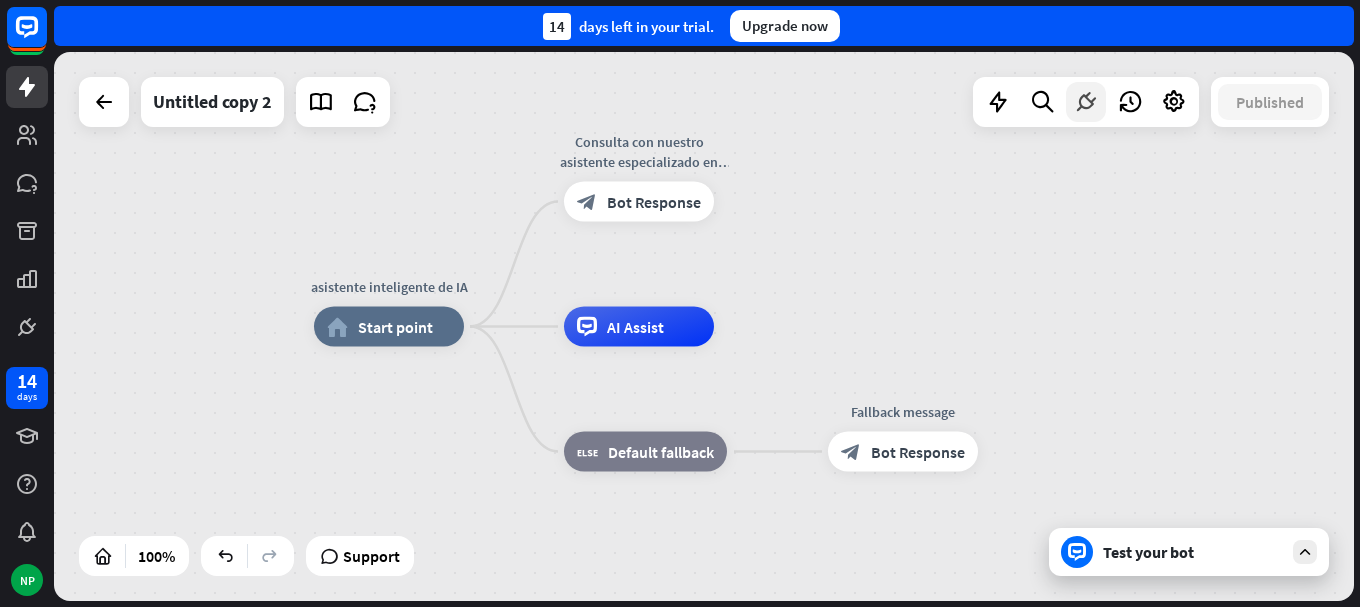 click at bounding box center [1086, 102] 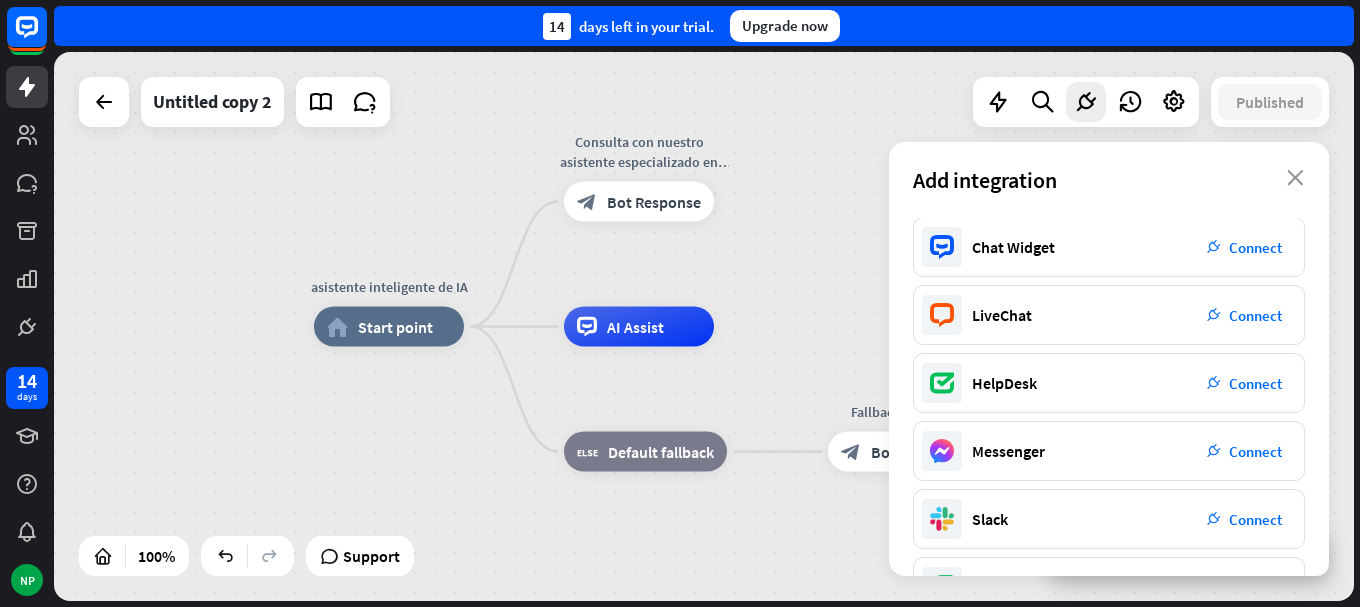 scroll, scrollTop: 0, scrollLeft: 0, axis: both 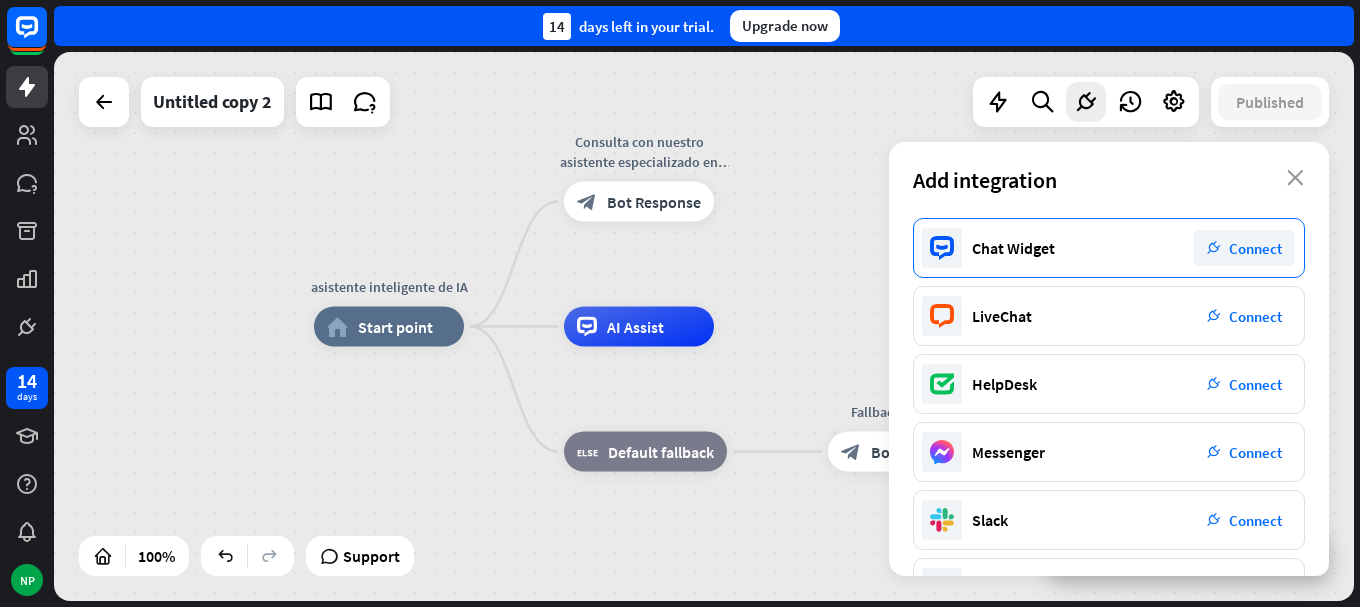 click on "Connect" at bounding box center [1255, 248] 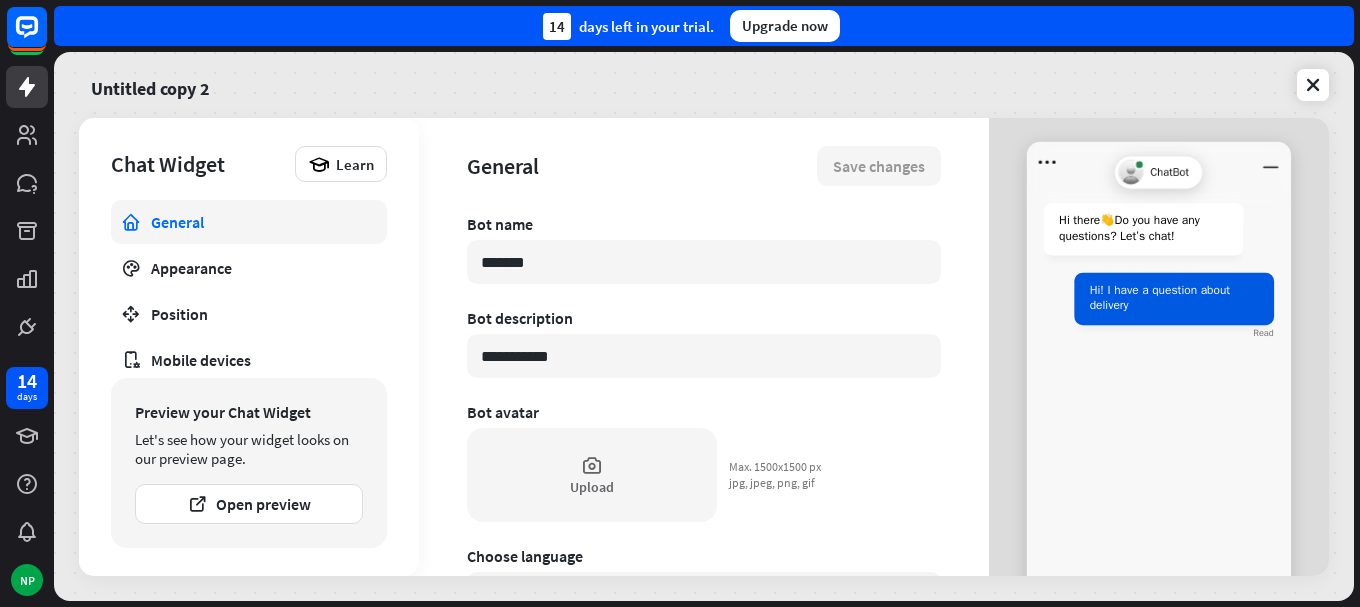 type on "*" 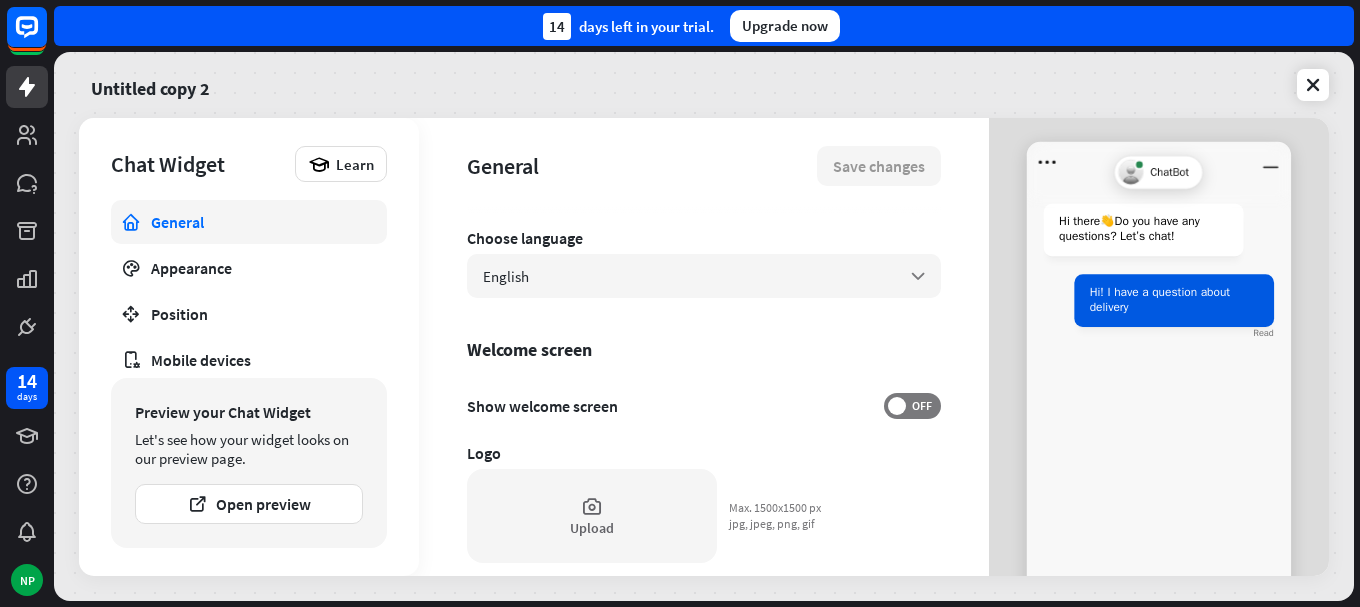 scroll, scrollTop: 500, scrollLeft: 0, axis: vertical 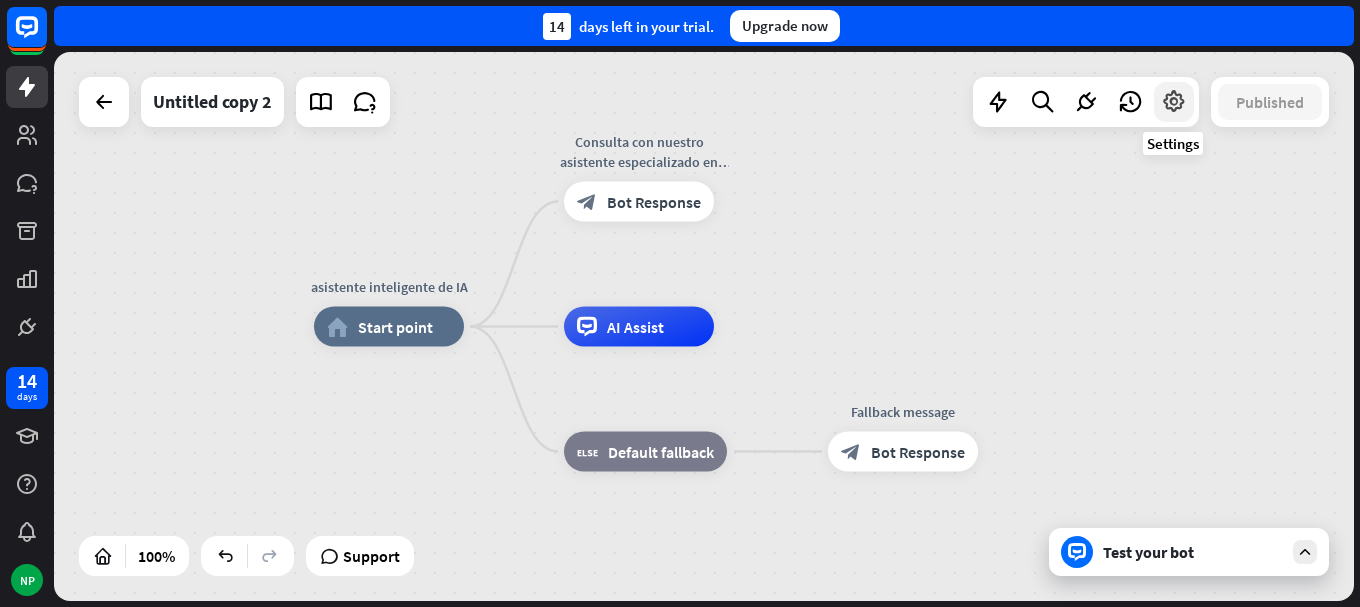 click at bounding box center [1174, 102] 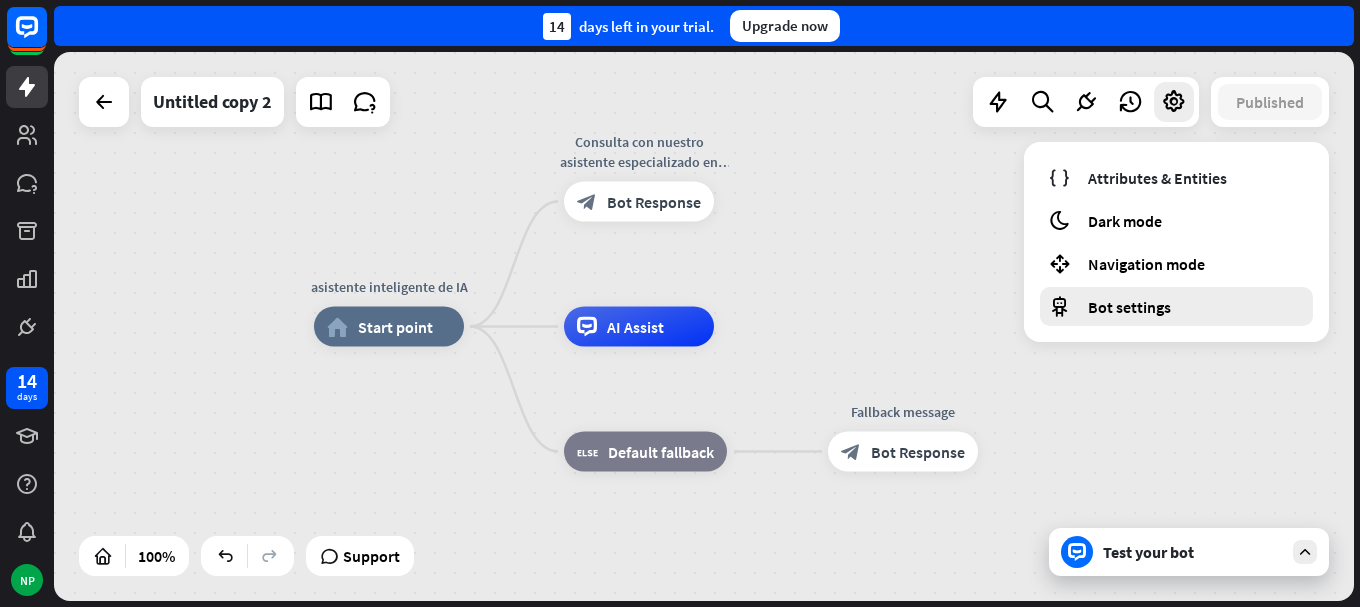 click on "Bot settings" at bounding box center [1129, 307] 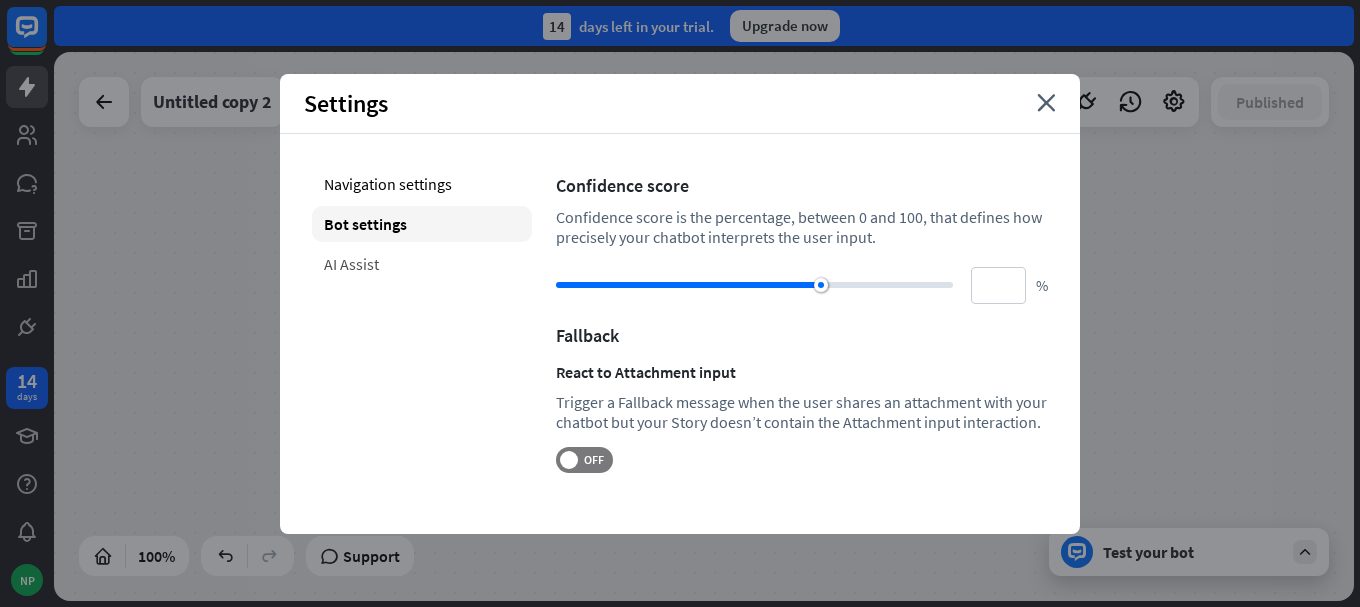 click on "AI Assist" at bounding box center [422, 264] 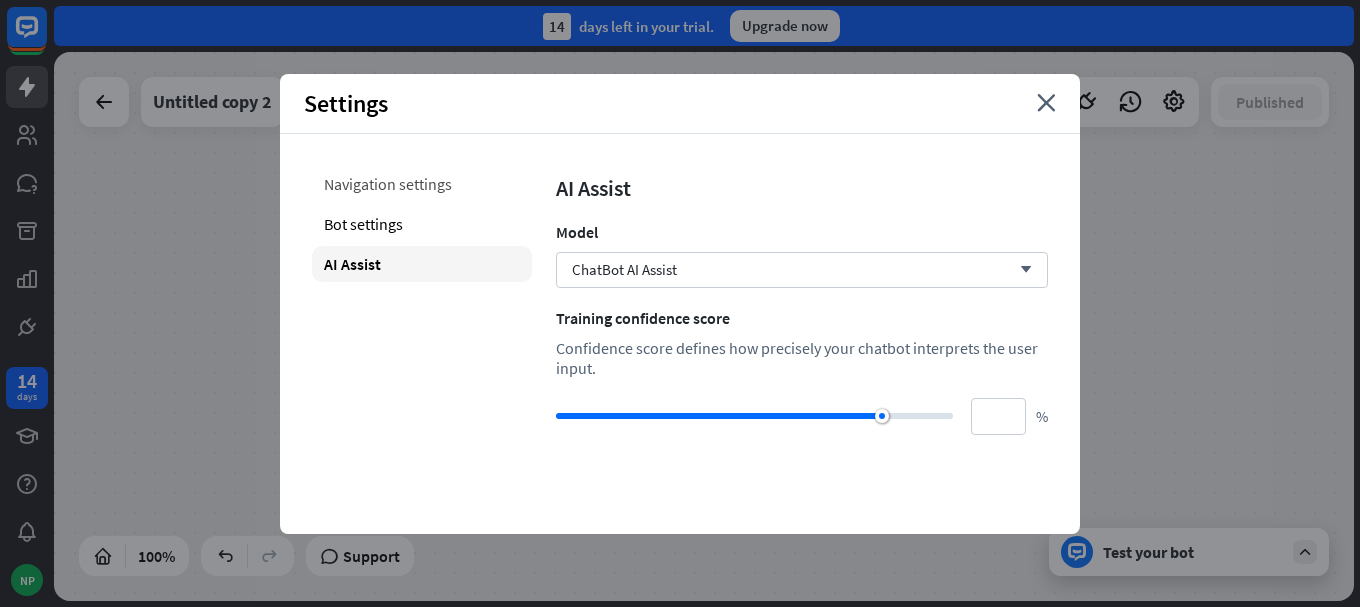 click on "Navigation settings" at bounding box center (422, 184) 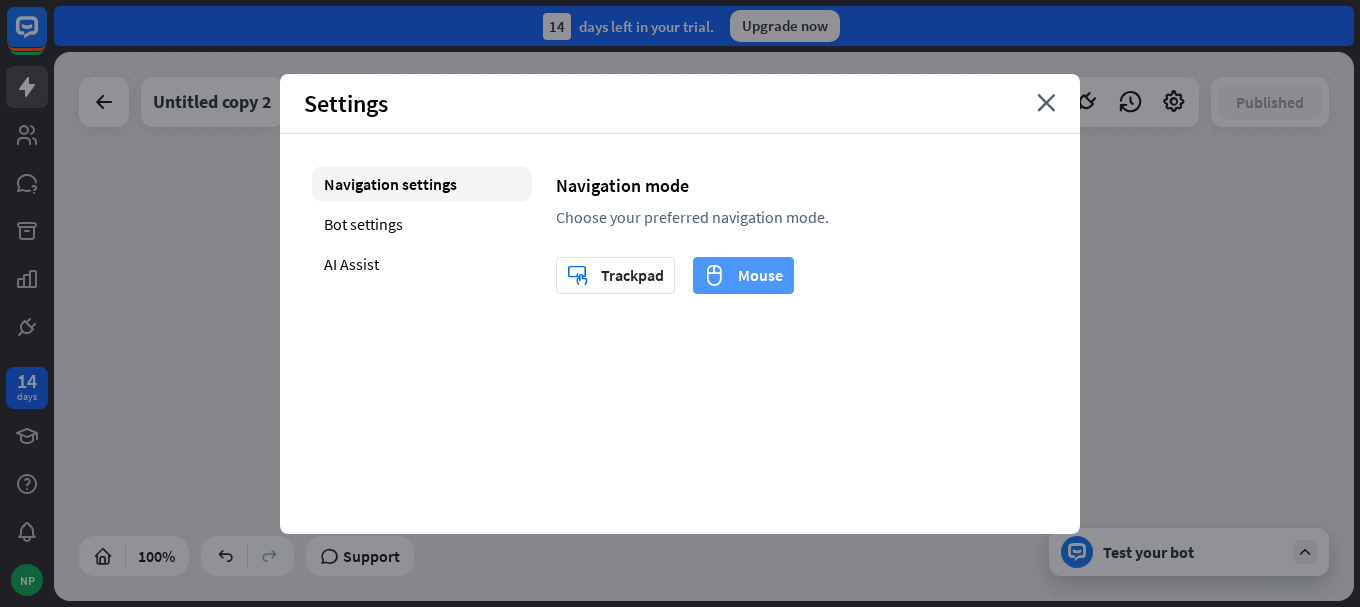 click on "mouse
Mouse" at bounding box center [743, 275] 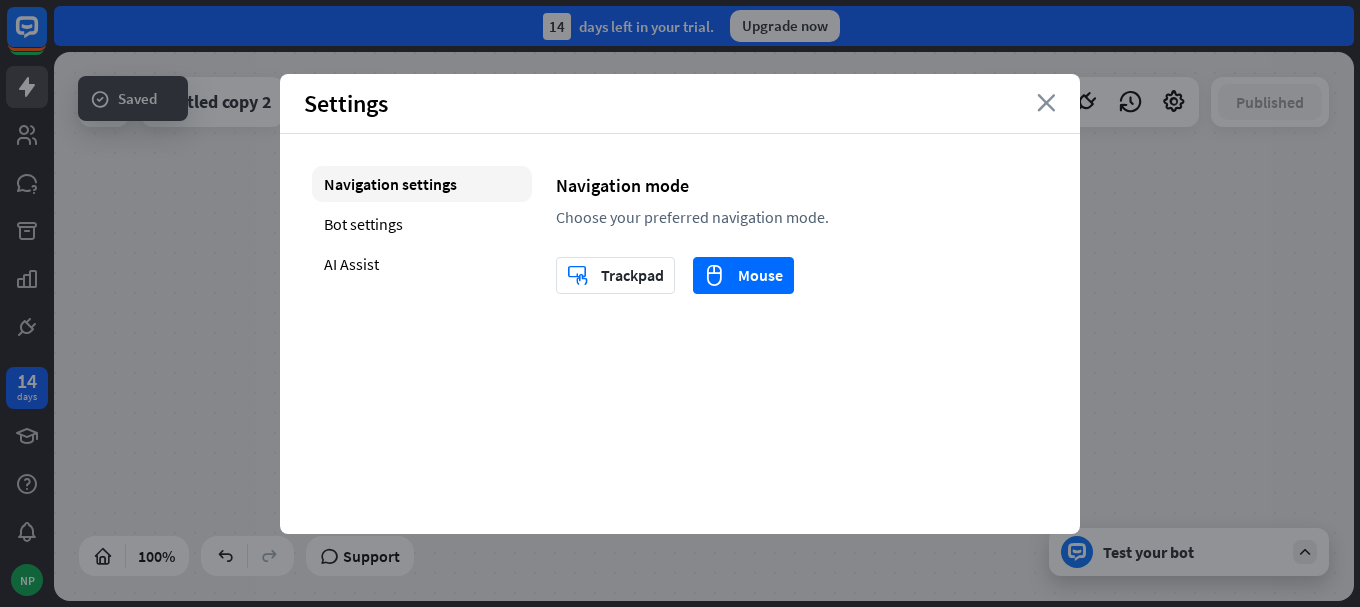 click on "close" at bounding box center (1046, 103) 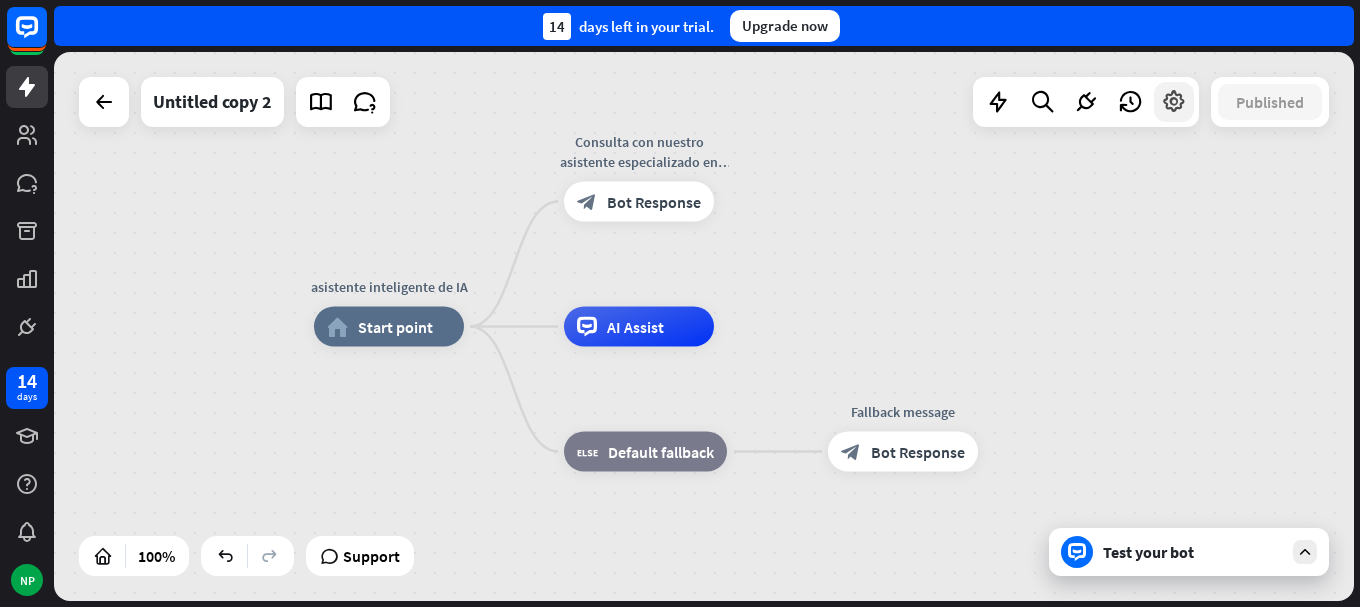 click at bounding box center (1174, 102) 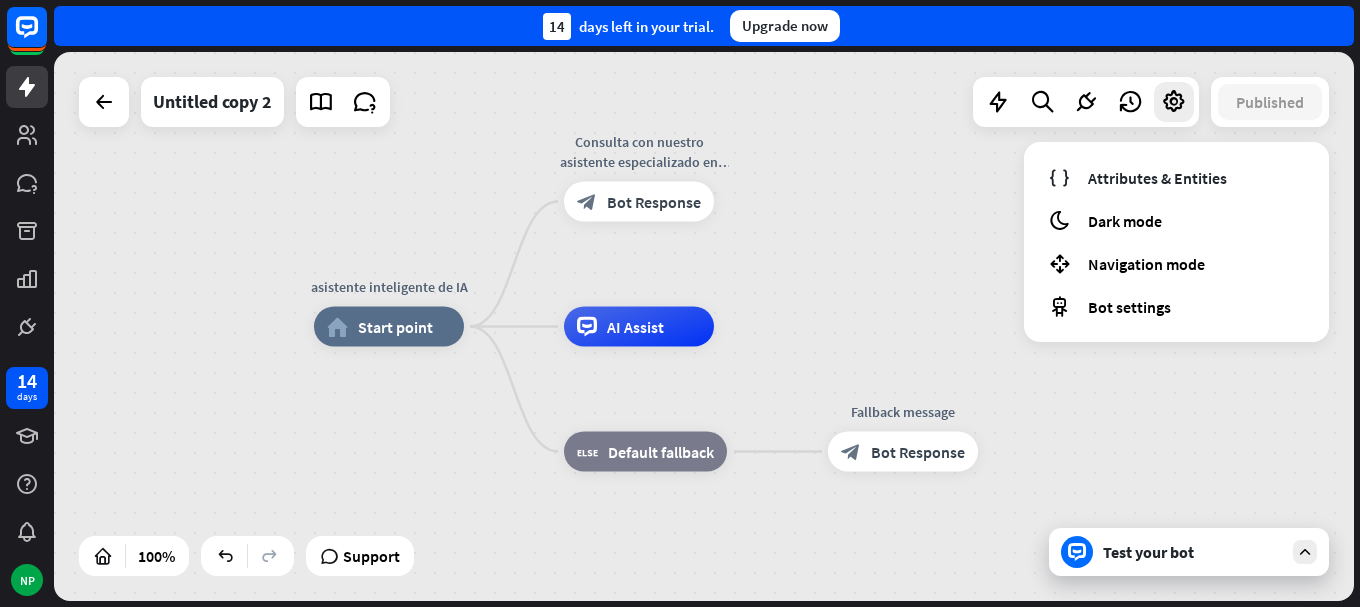 click on "asistente inteligente de IA   home_2   Start point                 Consulta con nuestro asistente especializado en evaluación educativa. Diseñado específicamente para ayudarte a crear estrategias   block_bot_response   Bot Response                     AI Assist                   block_fallback   Default fallback                 Fallback message   block_bot_response   Bot Response" at bounding box center [704, 326] 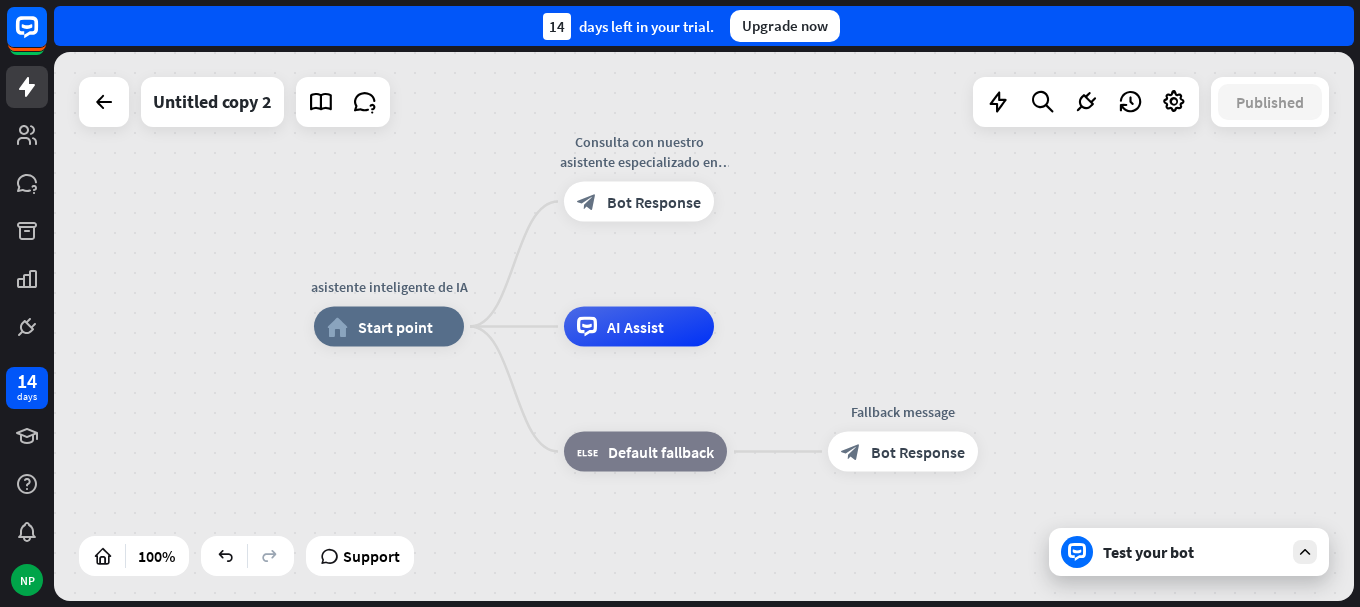 click at bounding box center (1305, 552) 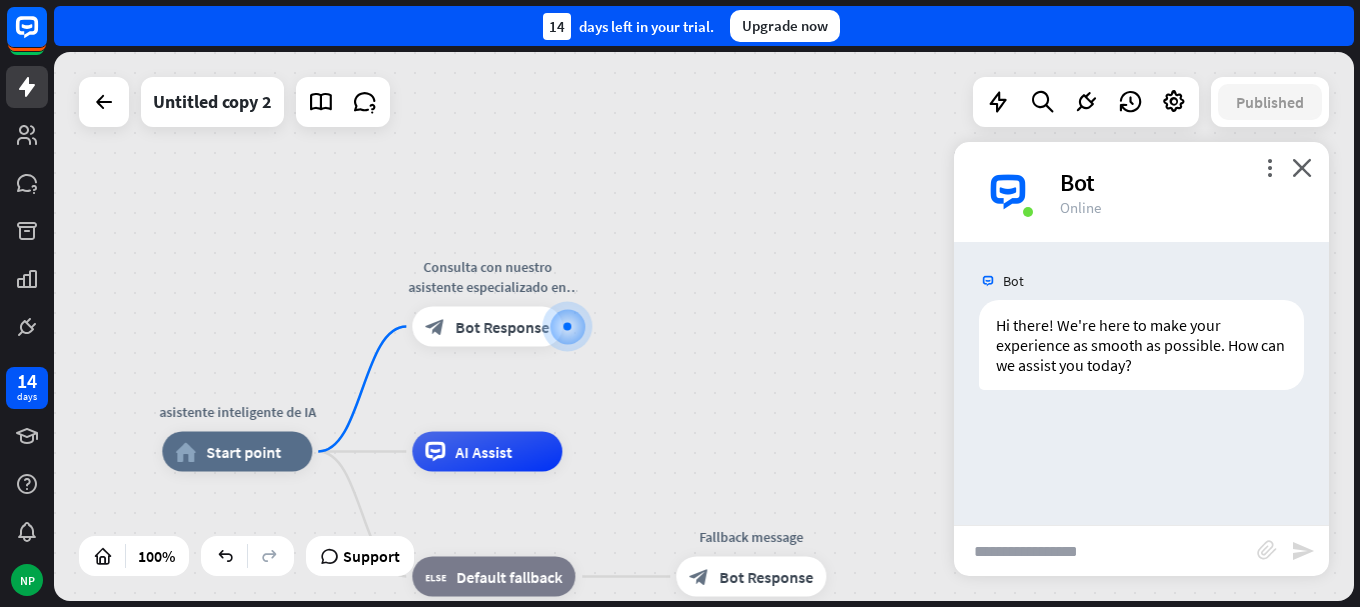 click on "more_vert
close
Bot
Online" at bounding box center [1141, 192] 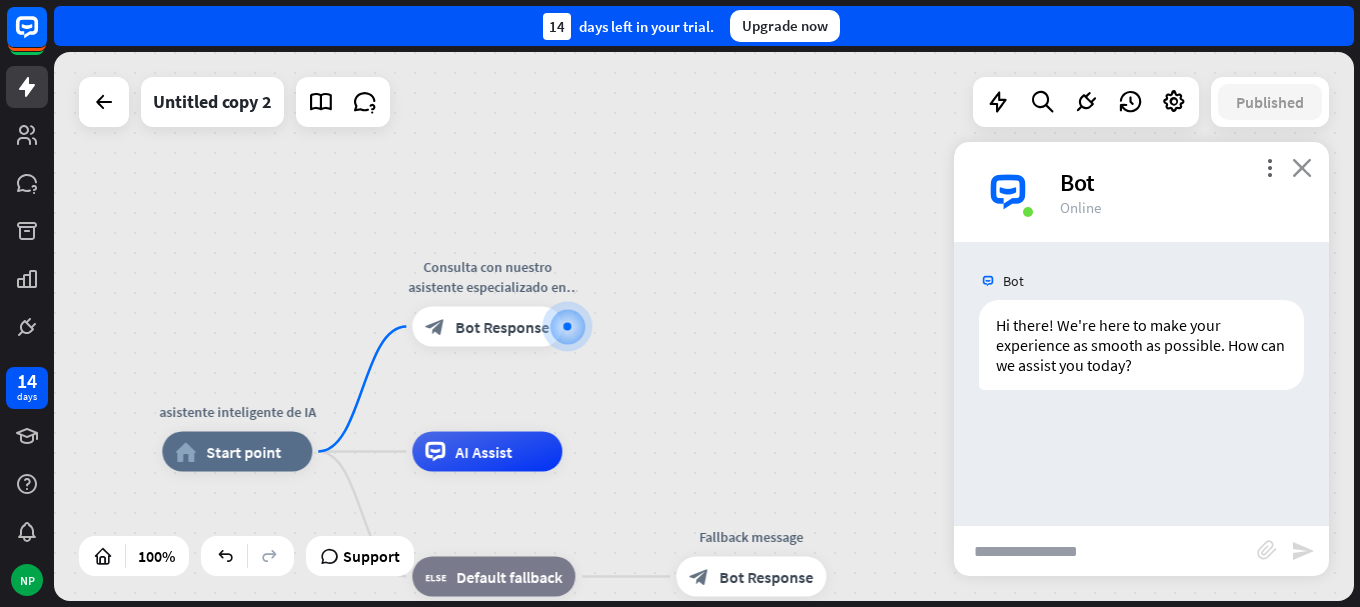 click on "close" at bounding box center (1302, 167) 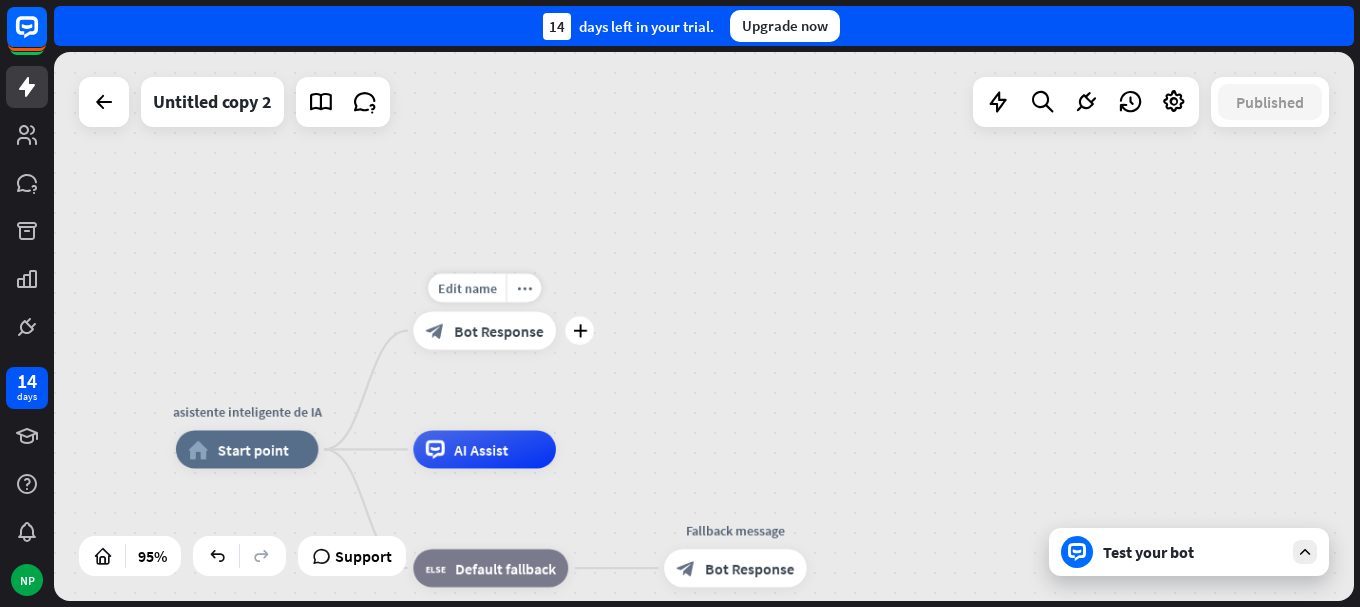click on "Bot Response" at bounding box center (498, 330) 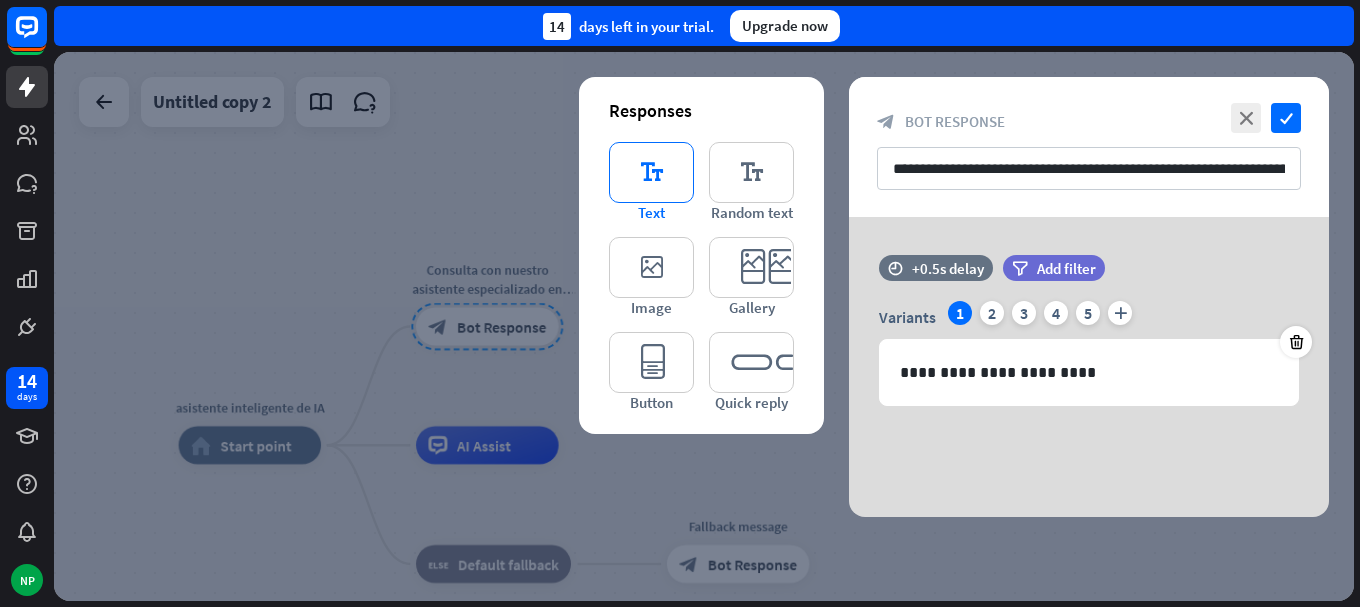 click on "editor_text" at bounding box center (651, 172) 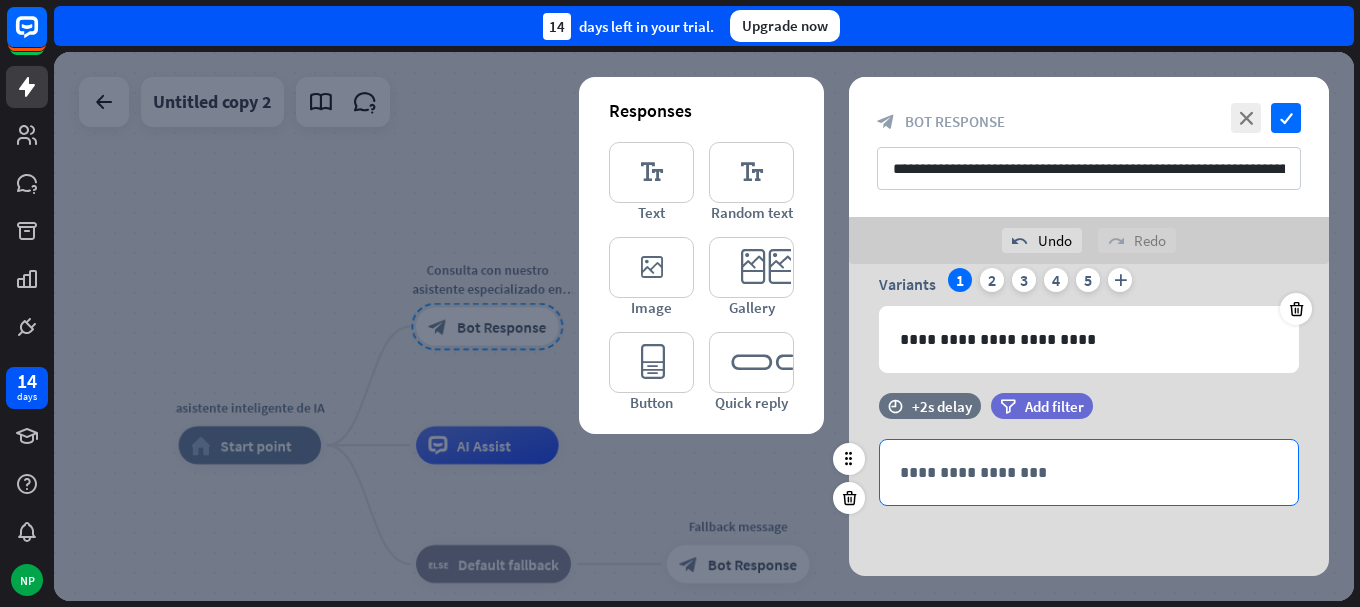 scroll, scrollTop: 0, scrollLeft: 0, axis: both 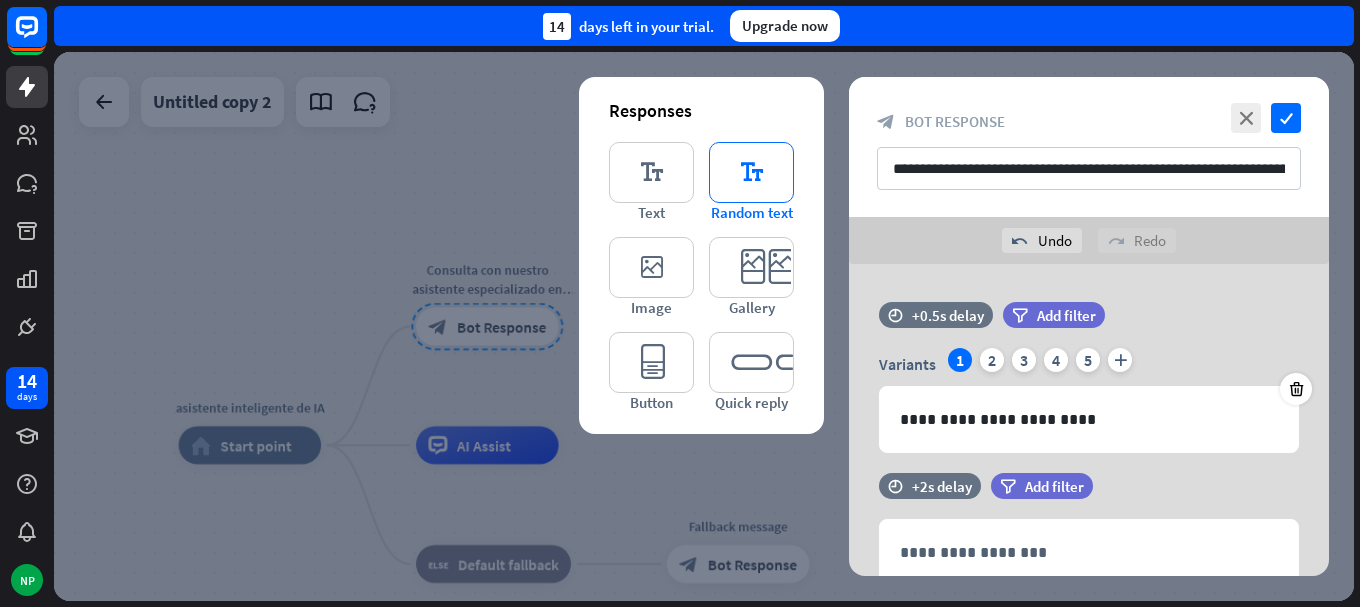 click on "editor_text" at bounding box center (751, 172) 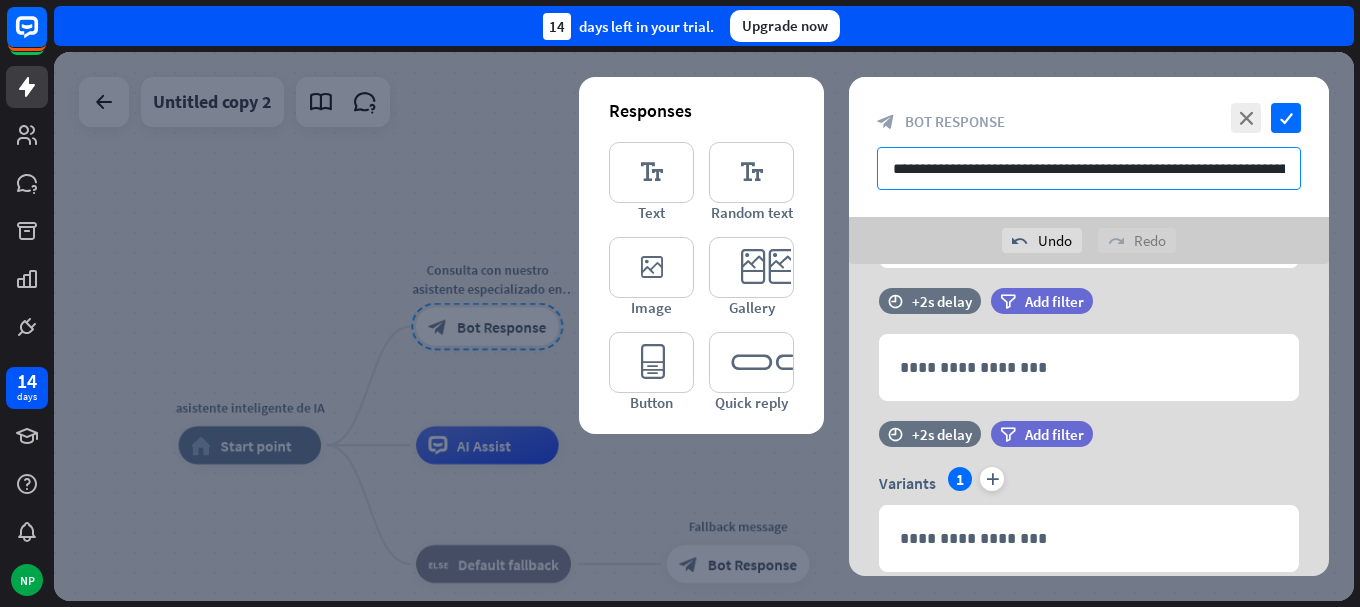 scroll, scrollTop: 251, scrollLeft: 0, axis: vertical 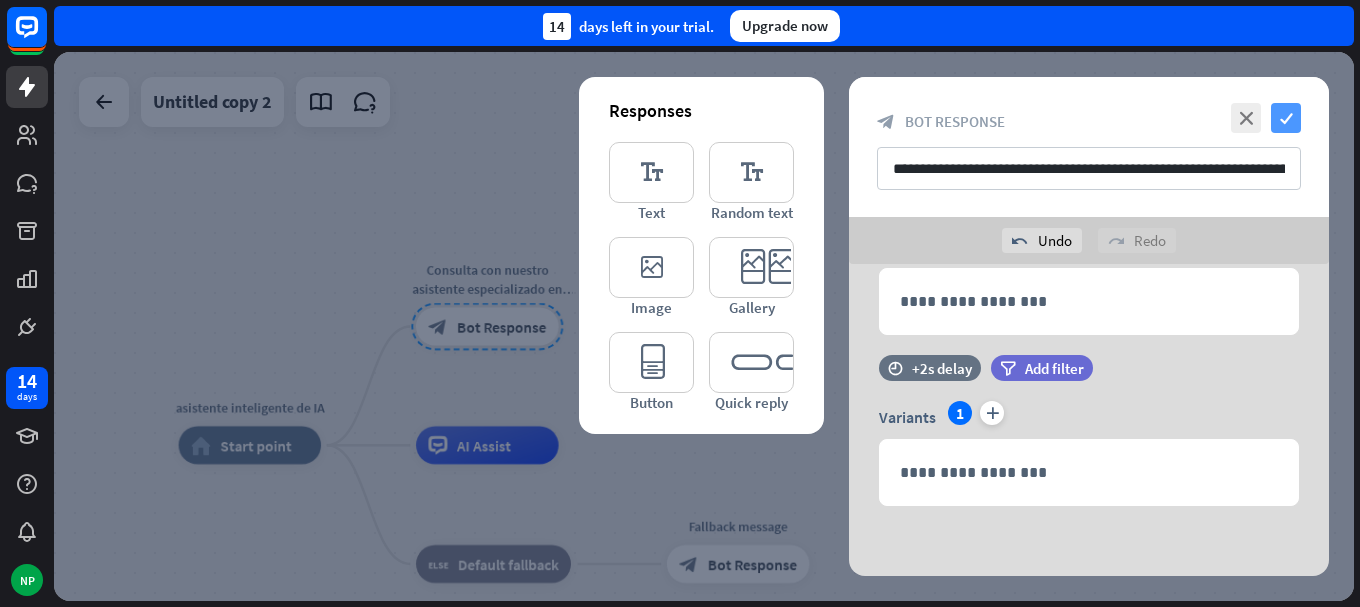 click on "check" at bounding box center [1286, 118] 